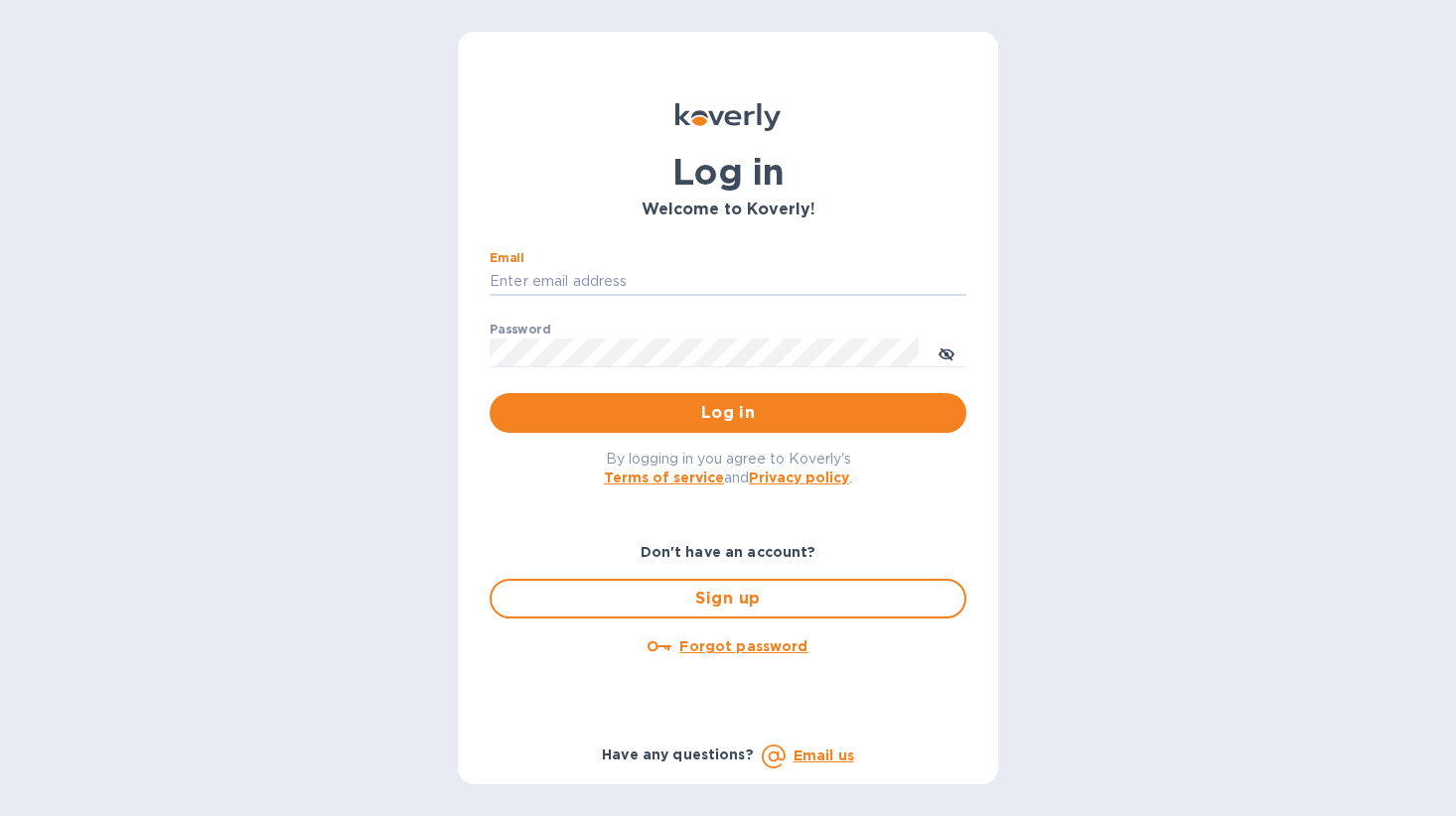 scroll, scrollTop: 0, scrollLeft: 0, axis: both 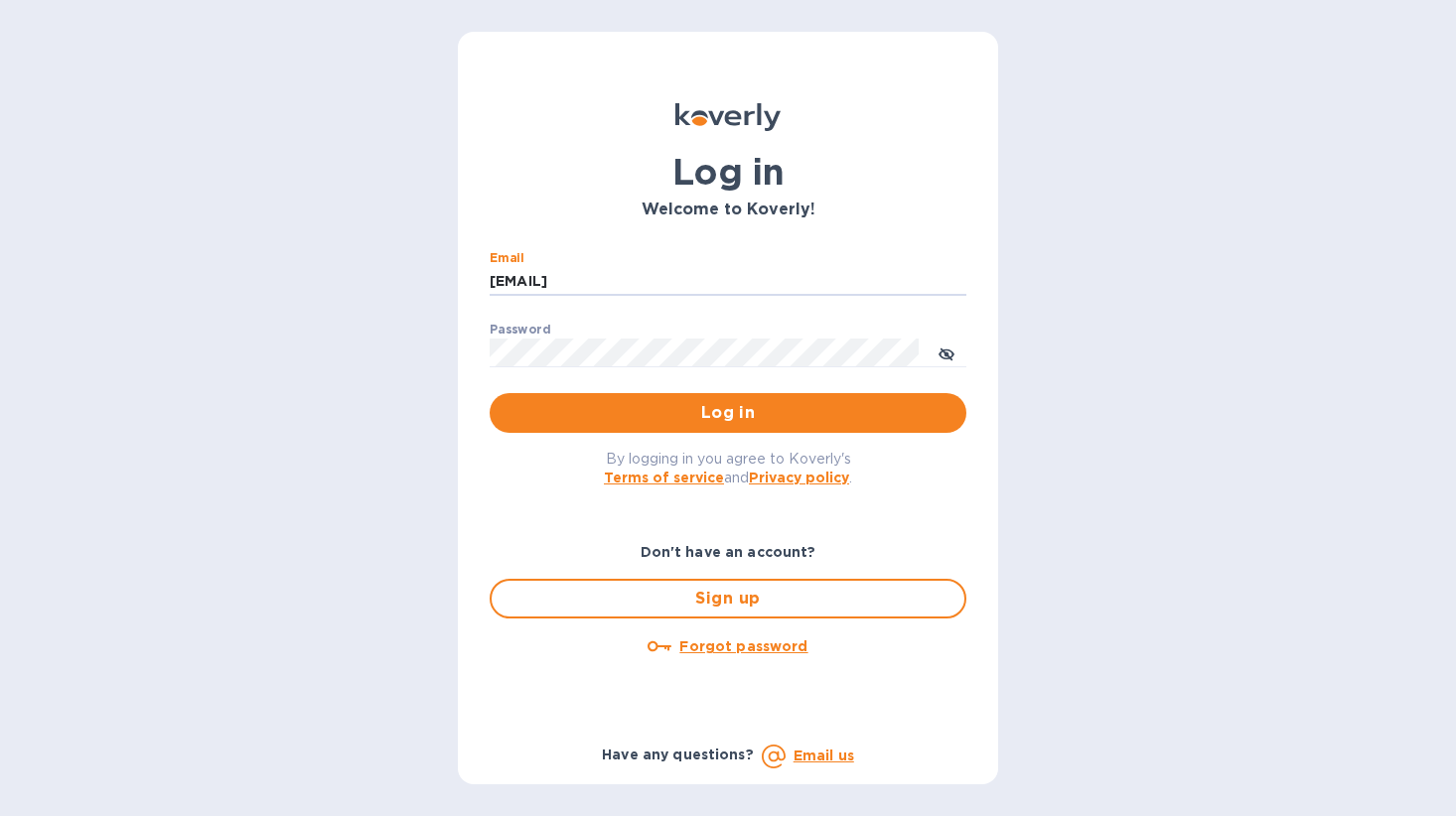 click on "Log in" at bounding box center [728, 413] 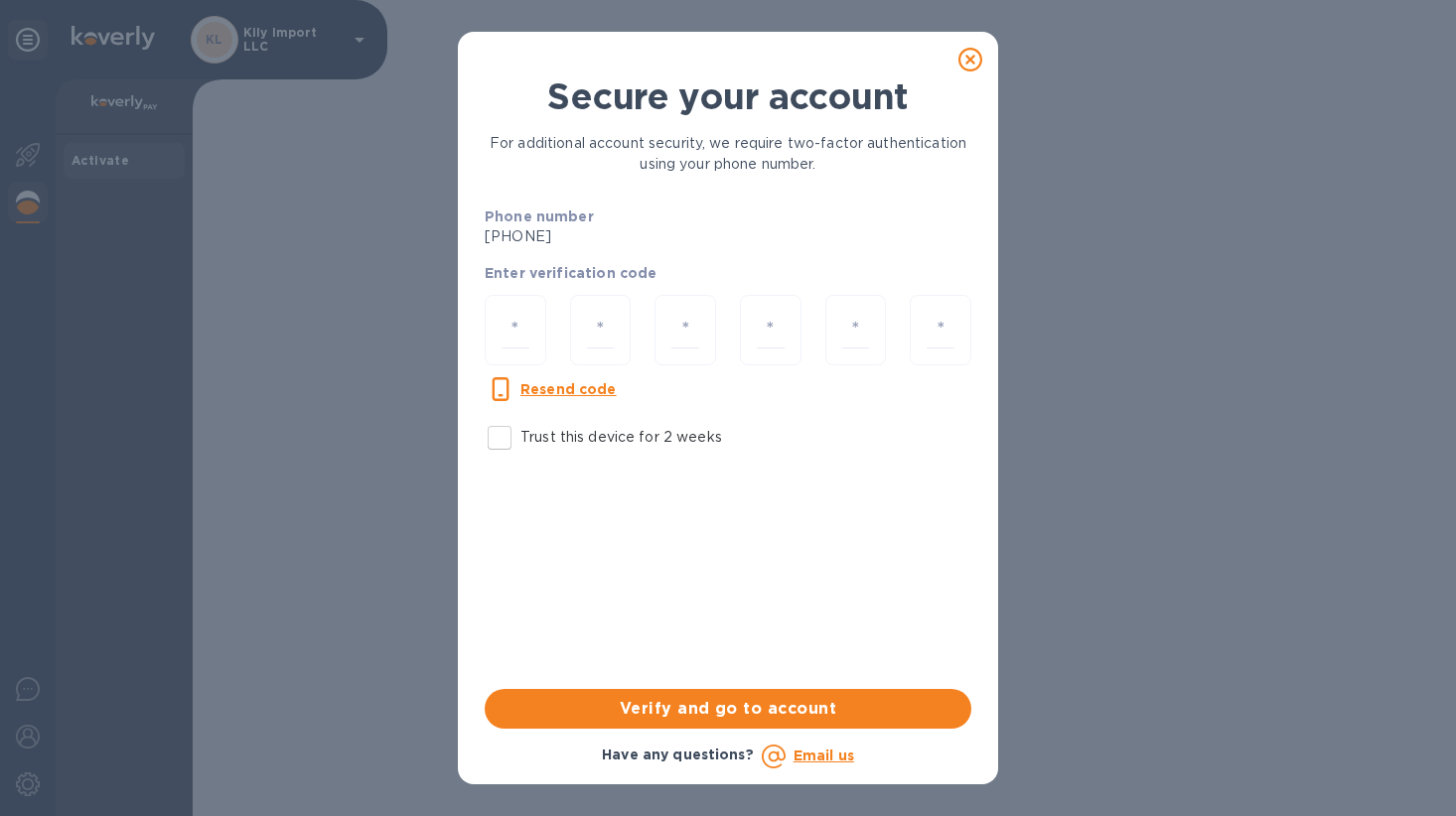 click on "Trust this device for 2 weeks" at bounding box center (500, 438) 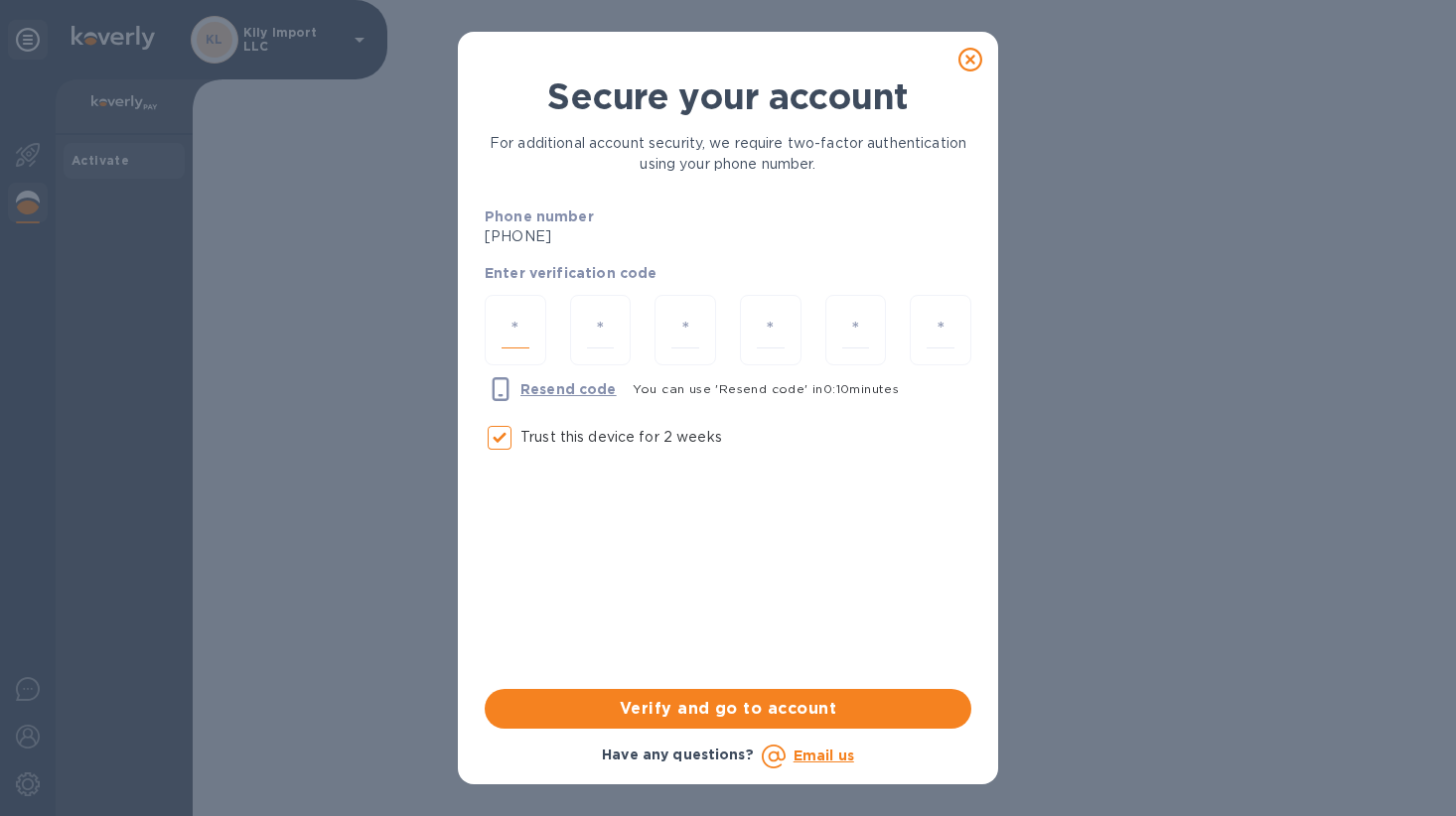 click at bounding box center [515, 330] 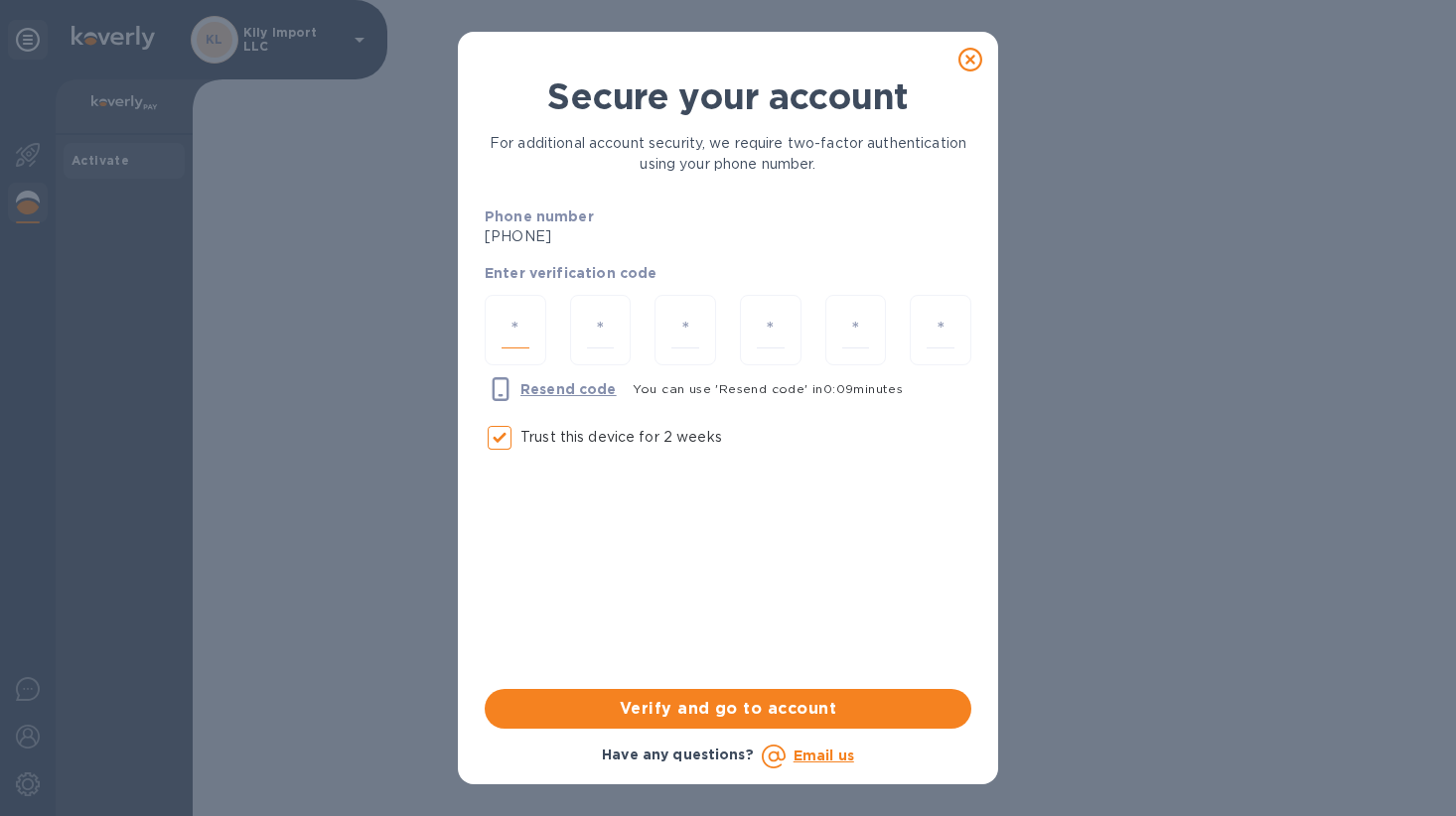 type on "6" 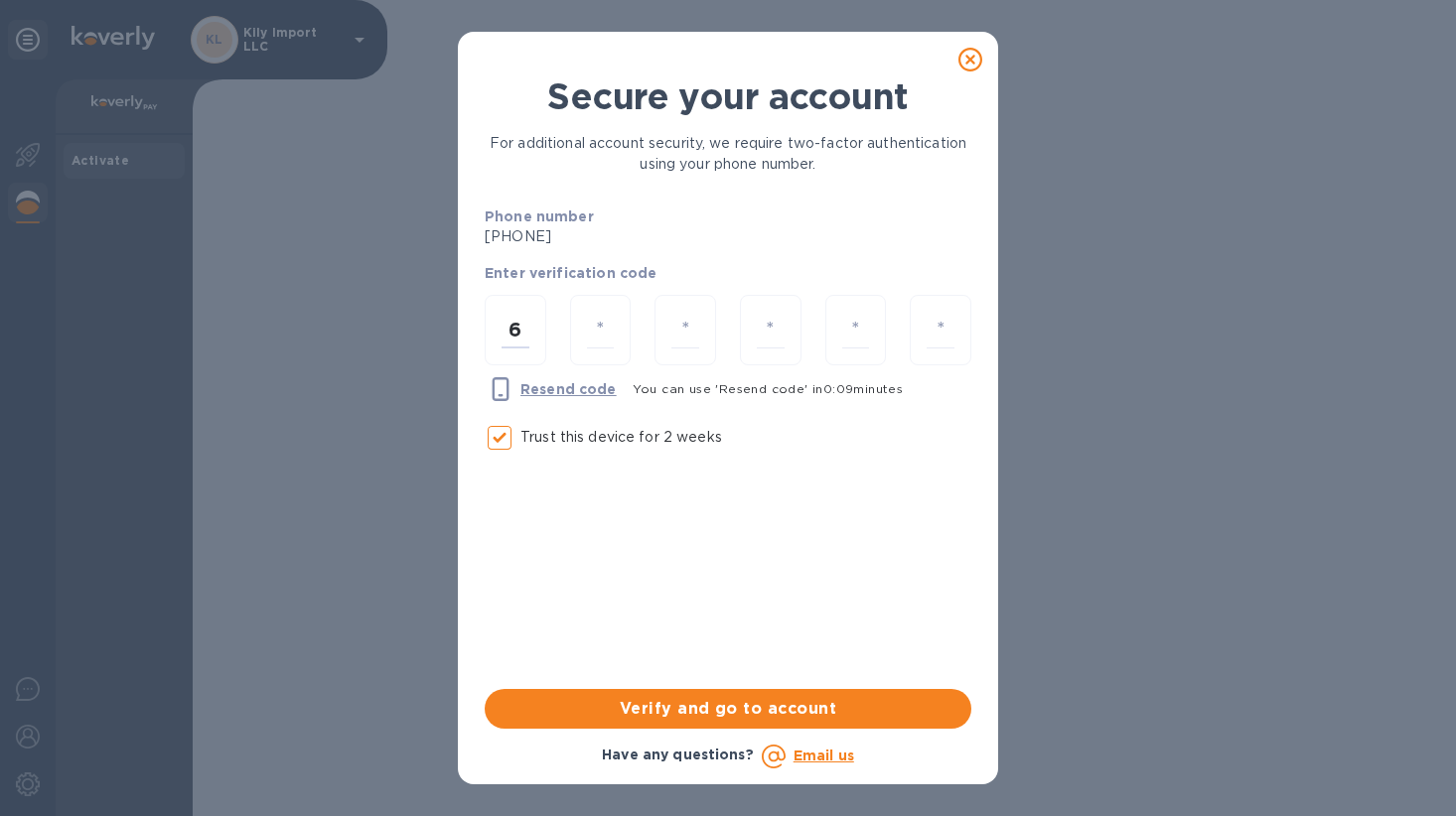 type on "3" 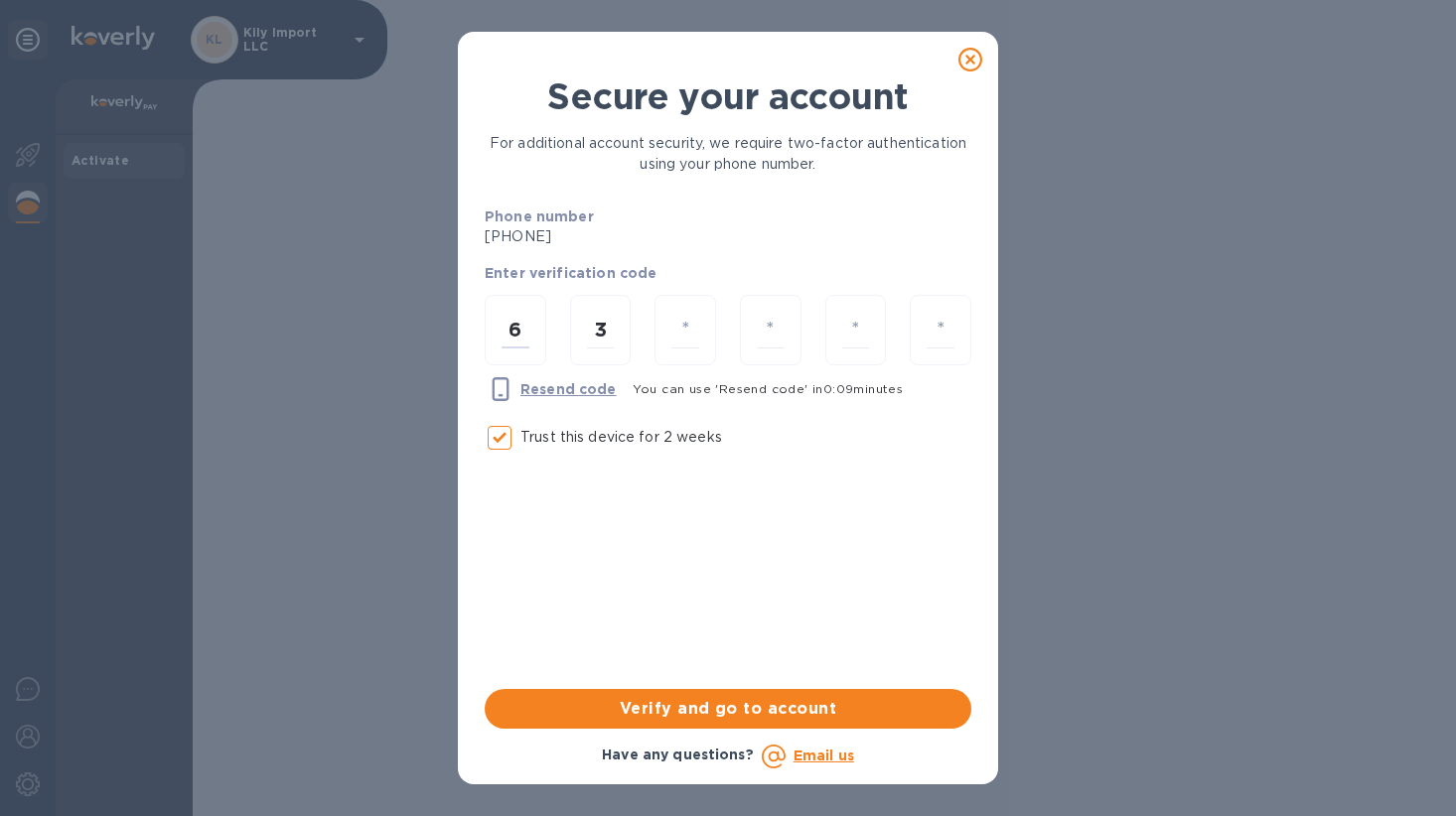 type on "2" 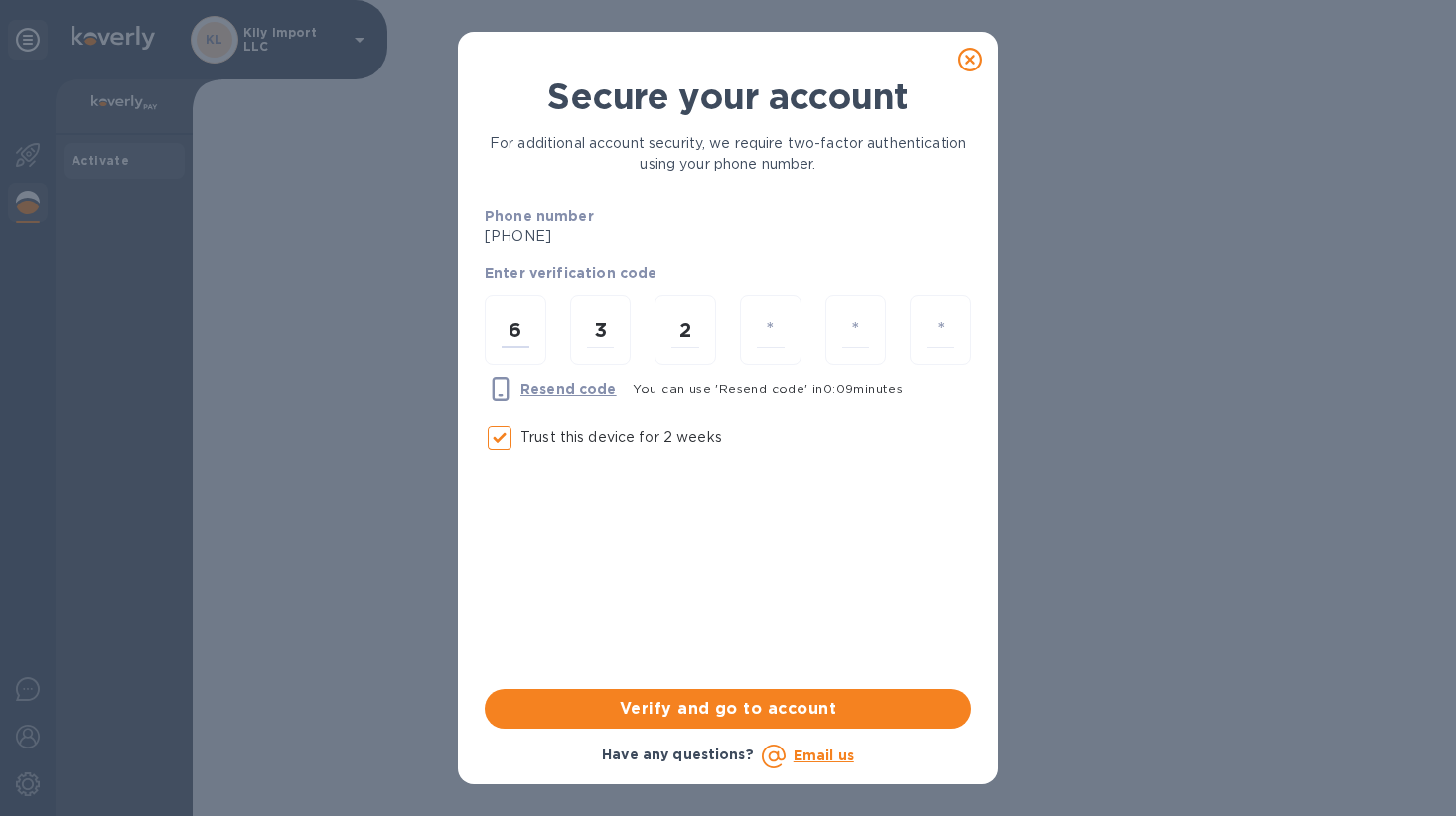 type on "0" 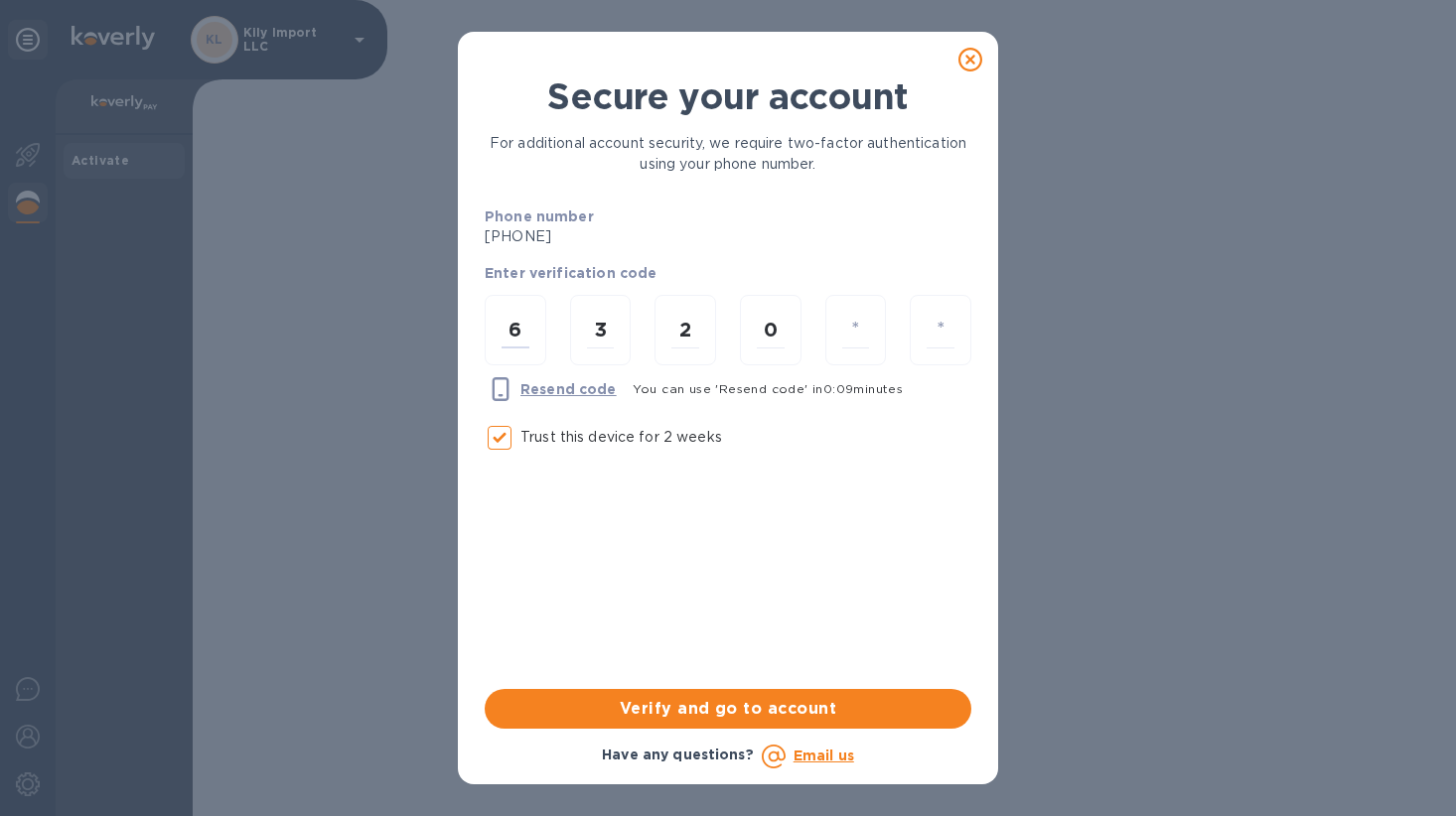 type on "2" 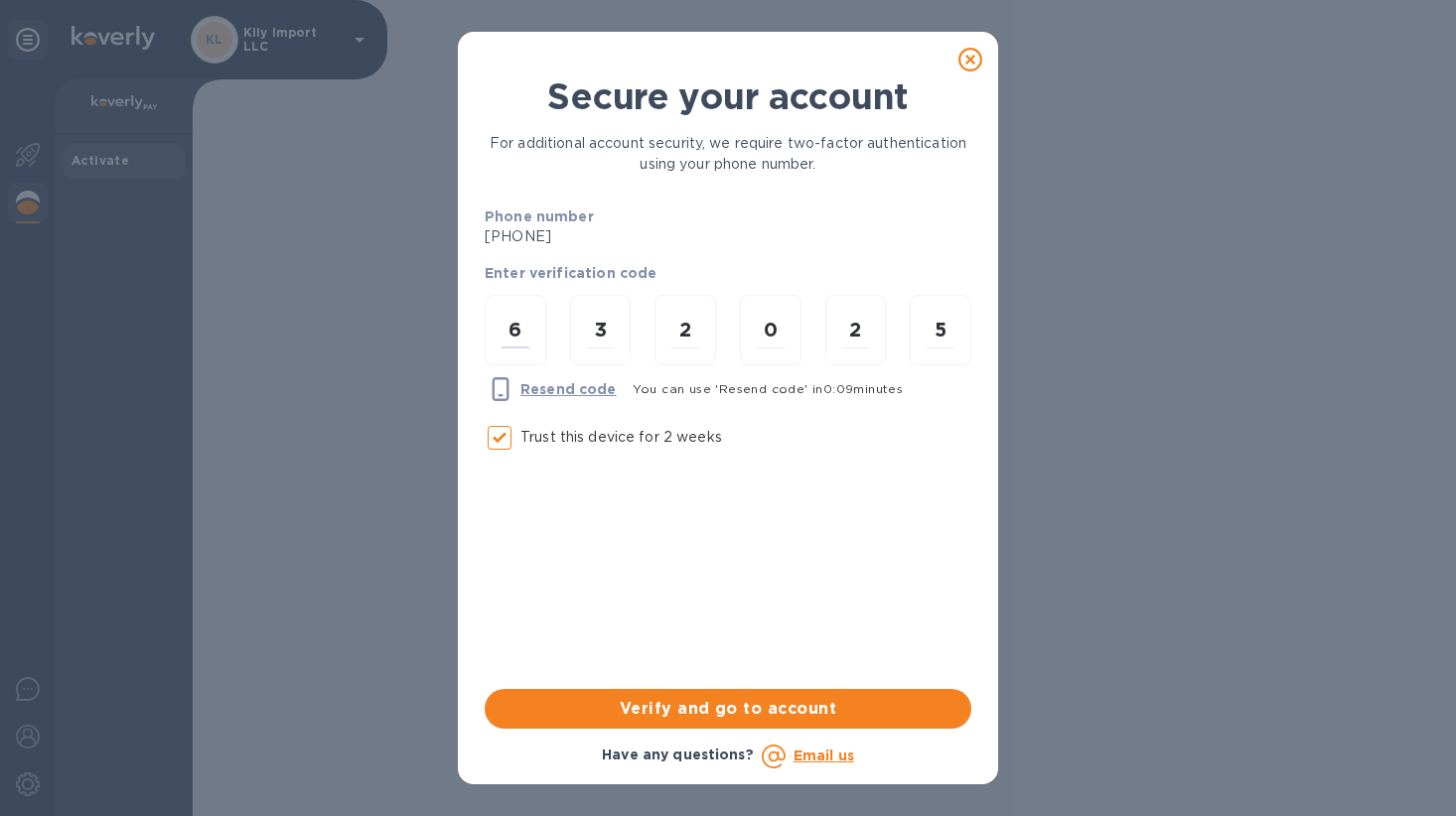 type on "5" 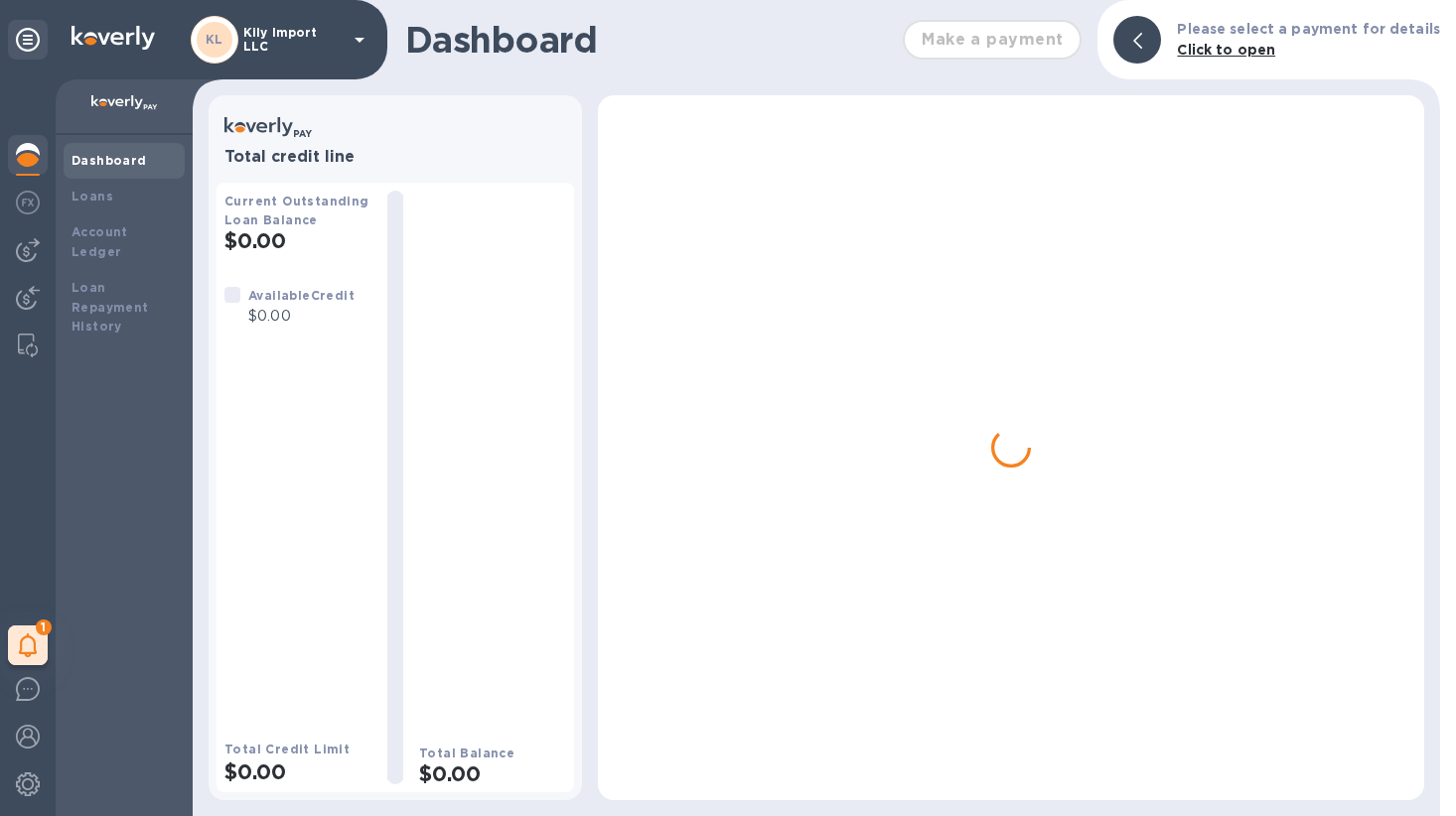 scroll, scrollTop: 0, scrollLeft: 0, axis: both 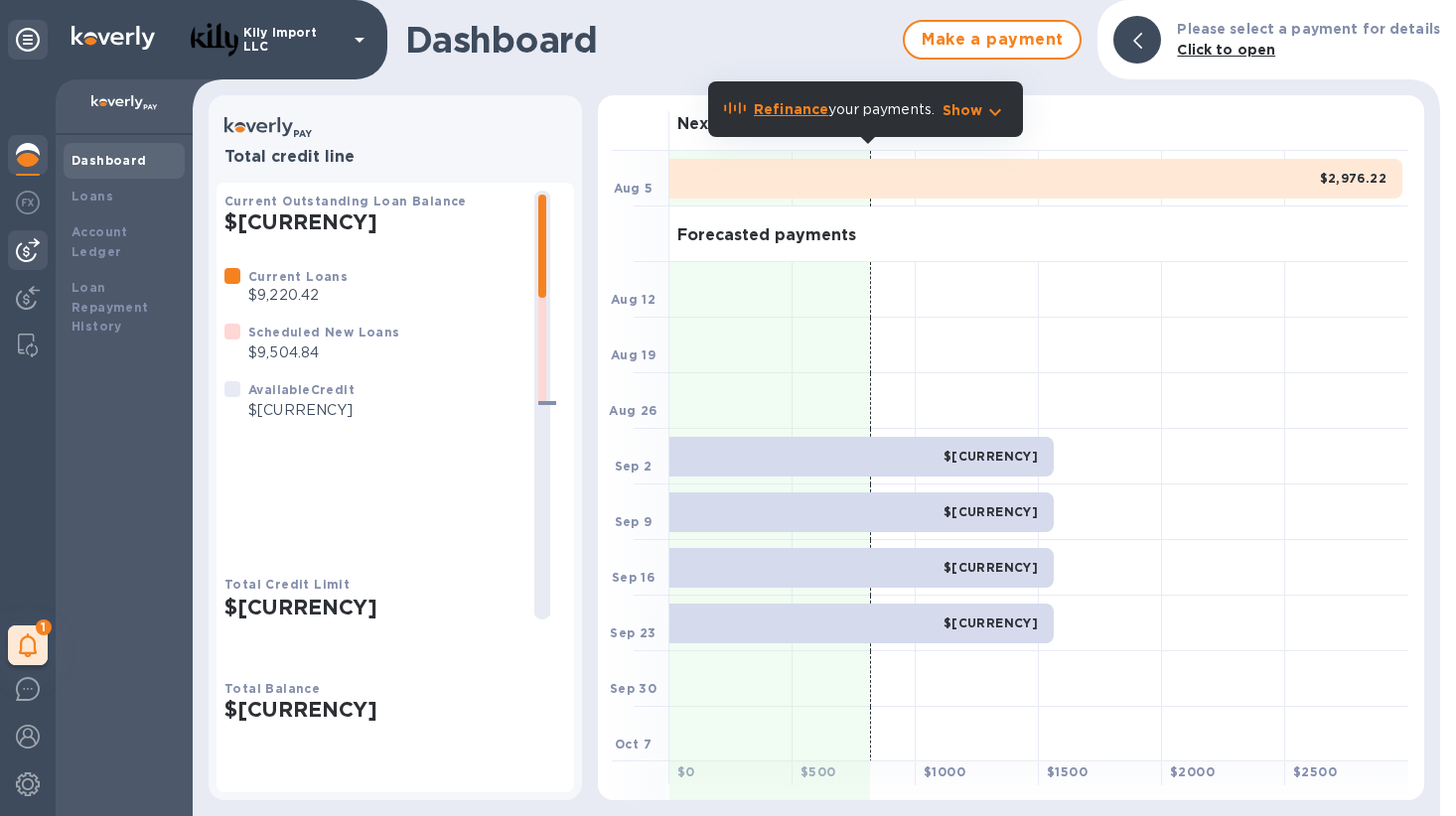 click at bounding box center (28, 250) 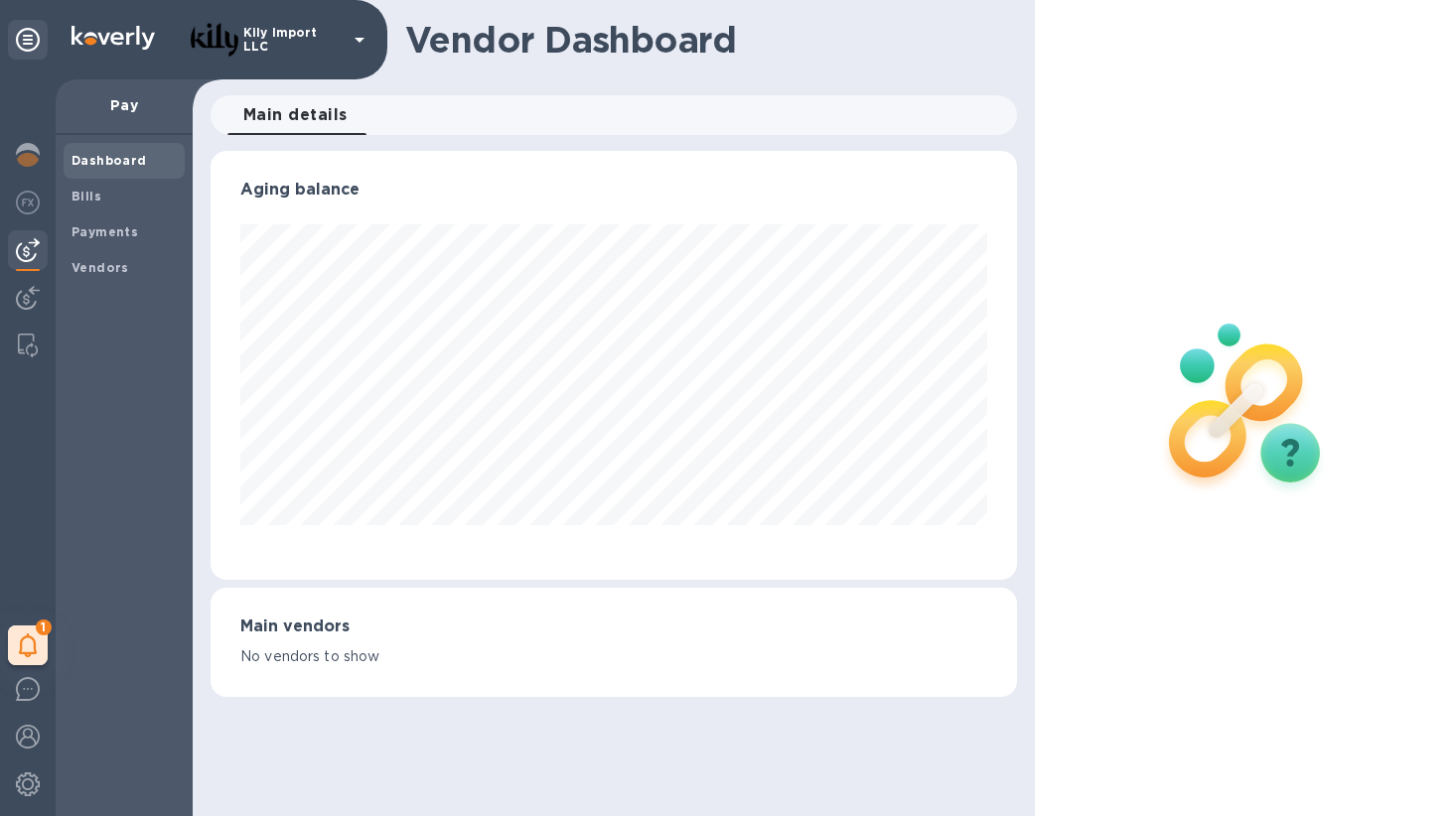 scroll, scrollTop: 992272, scrollLeft: 992372, axis: both 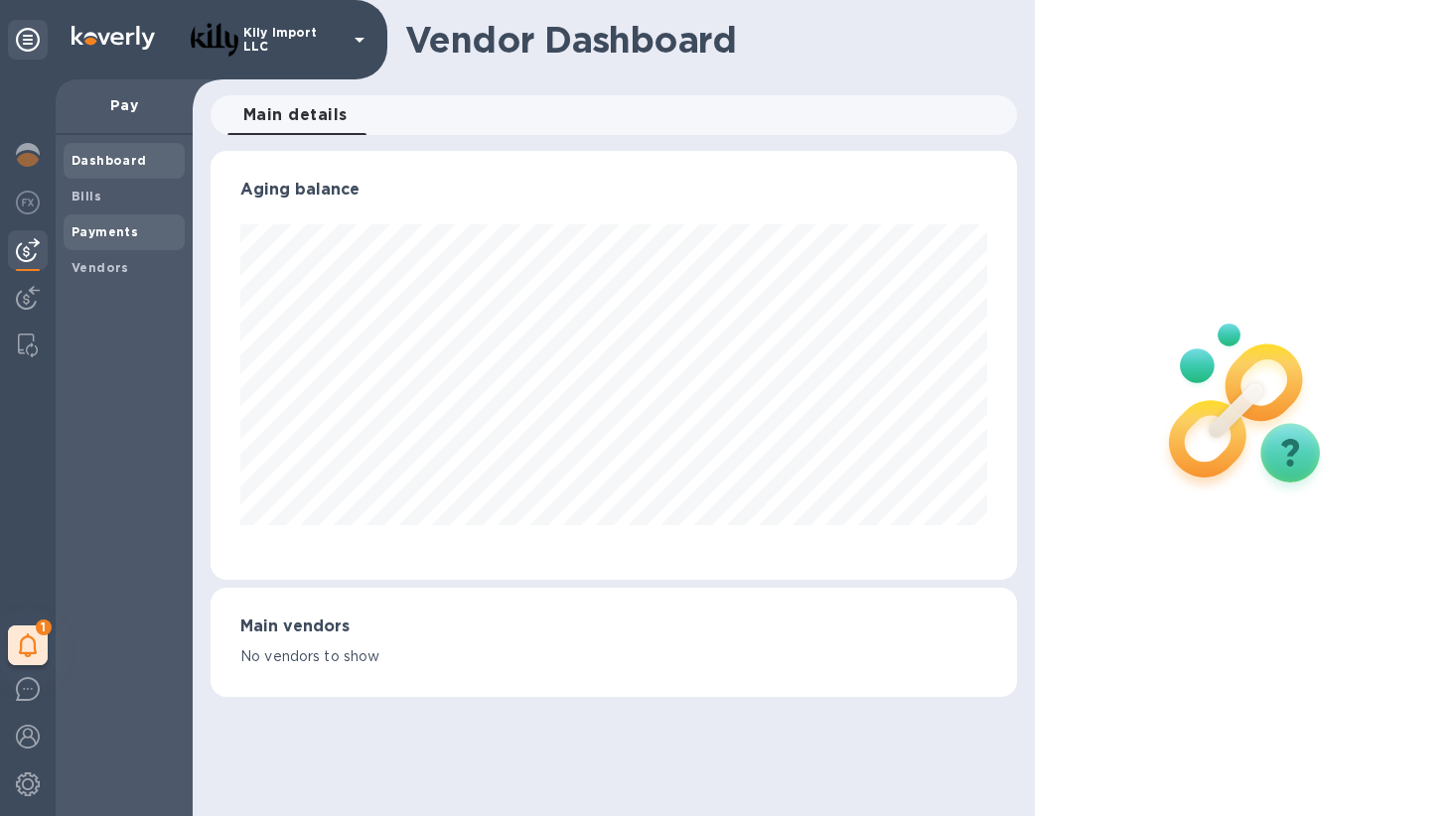 click on "Payments" at bounding box center [104, 231] 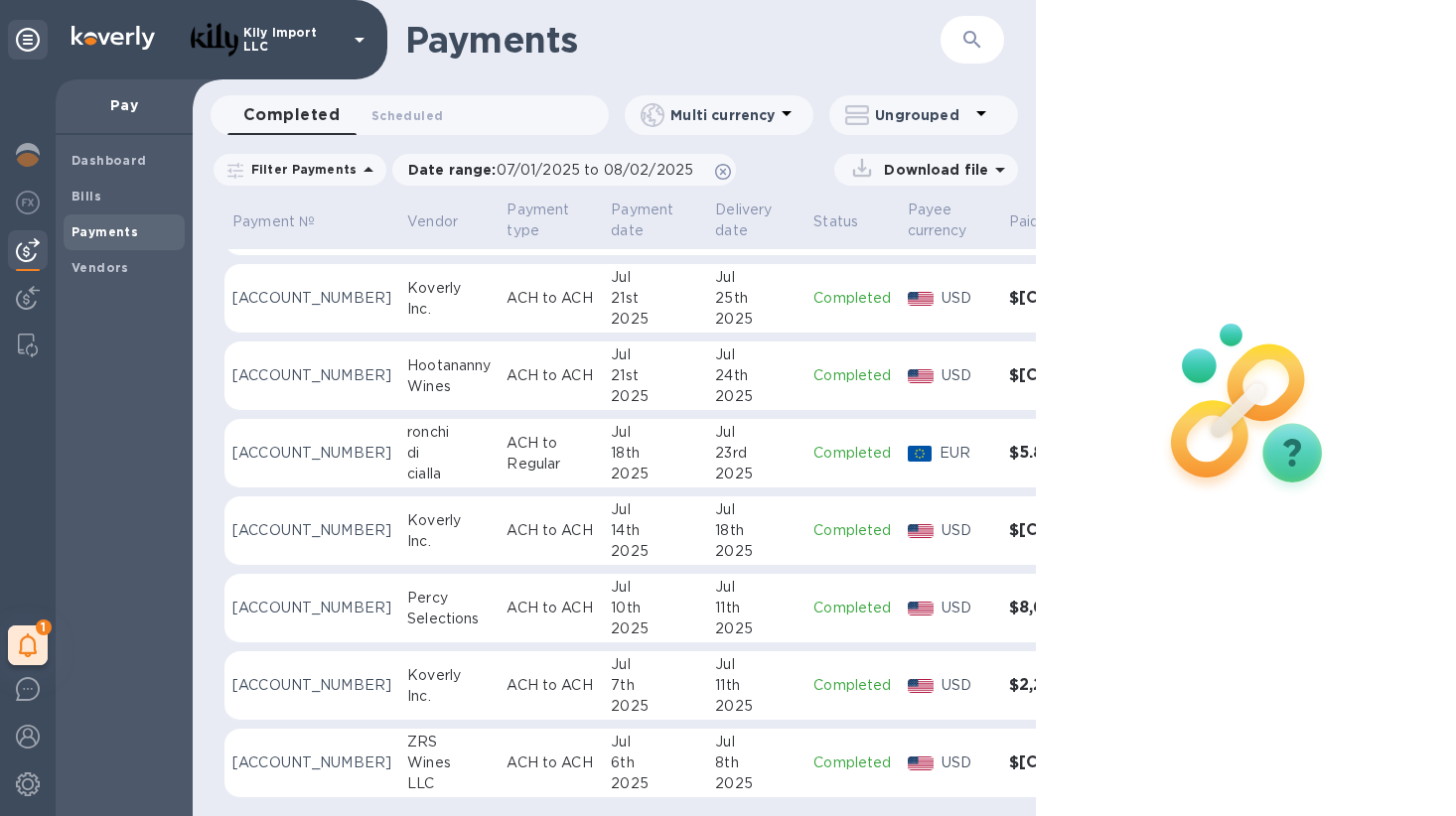 scroll, scrollTop: 156, scrollLeft: 0, axis: vertical 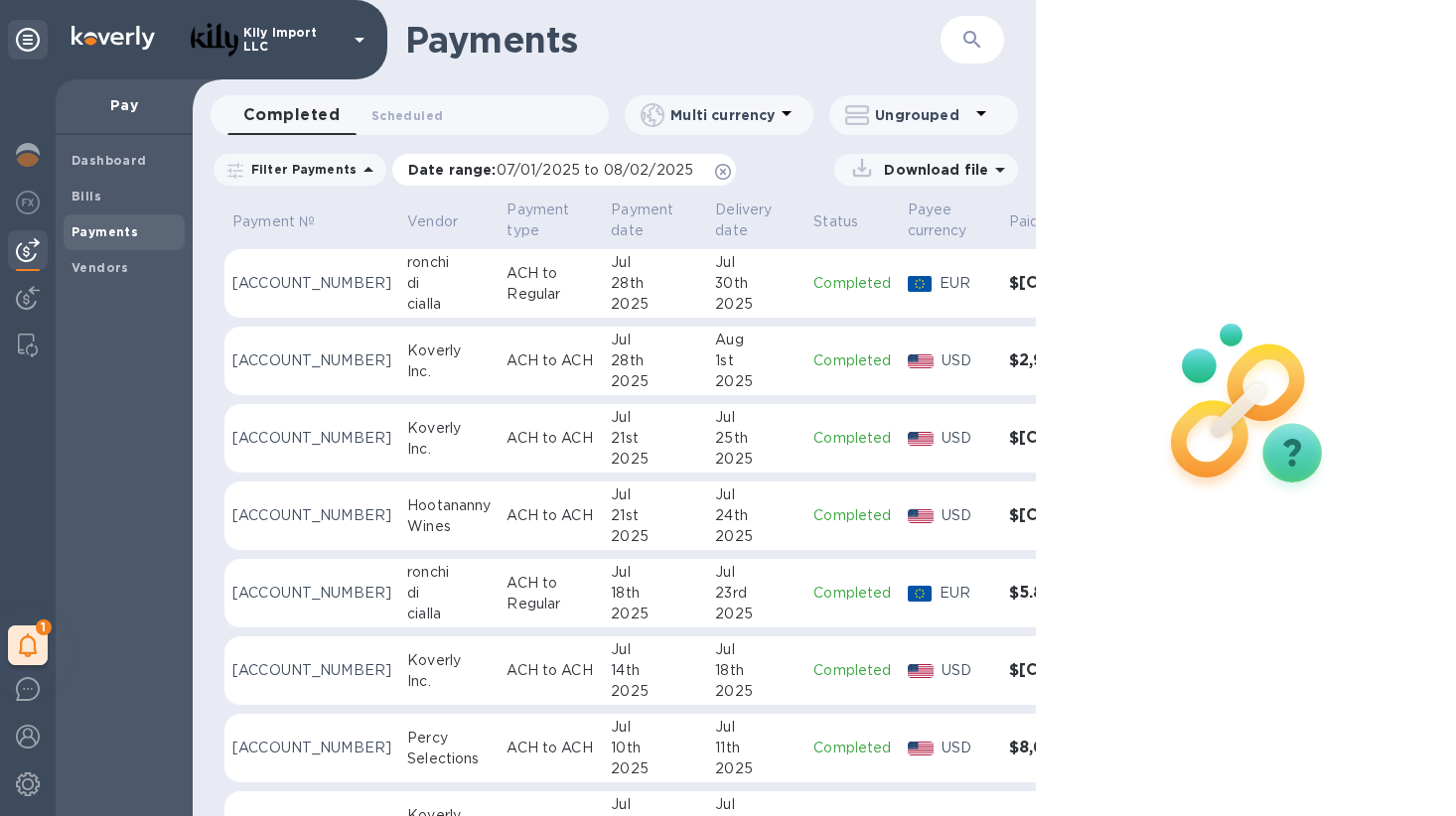 click 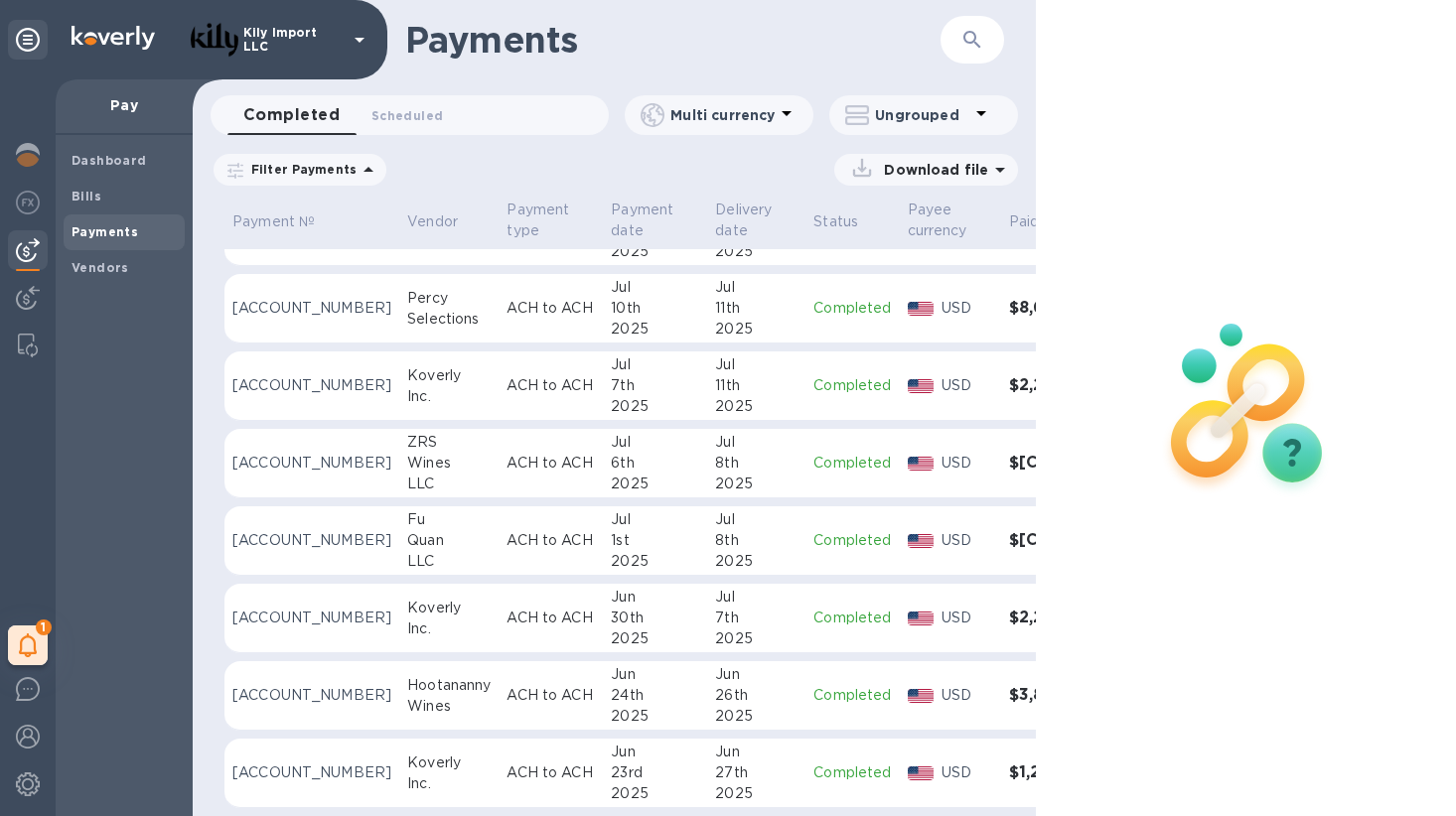 scroll, scrollTop: 479, scrollLeft: 0, axis: vertical 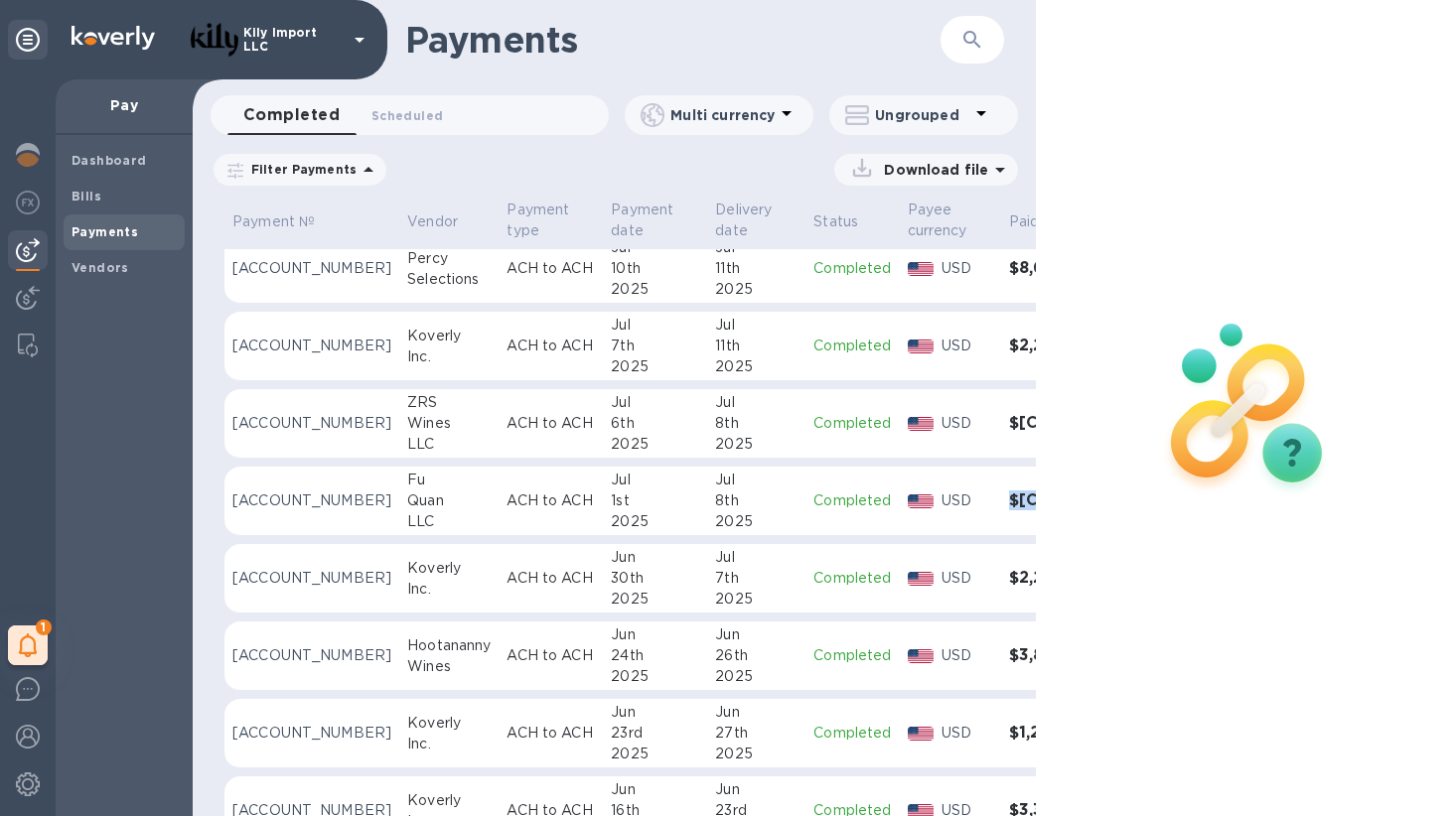 drag, startPoint x: 938, startPoint y: 504, endPoint x: 1013, endPoint y: 504, distance: 75 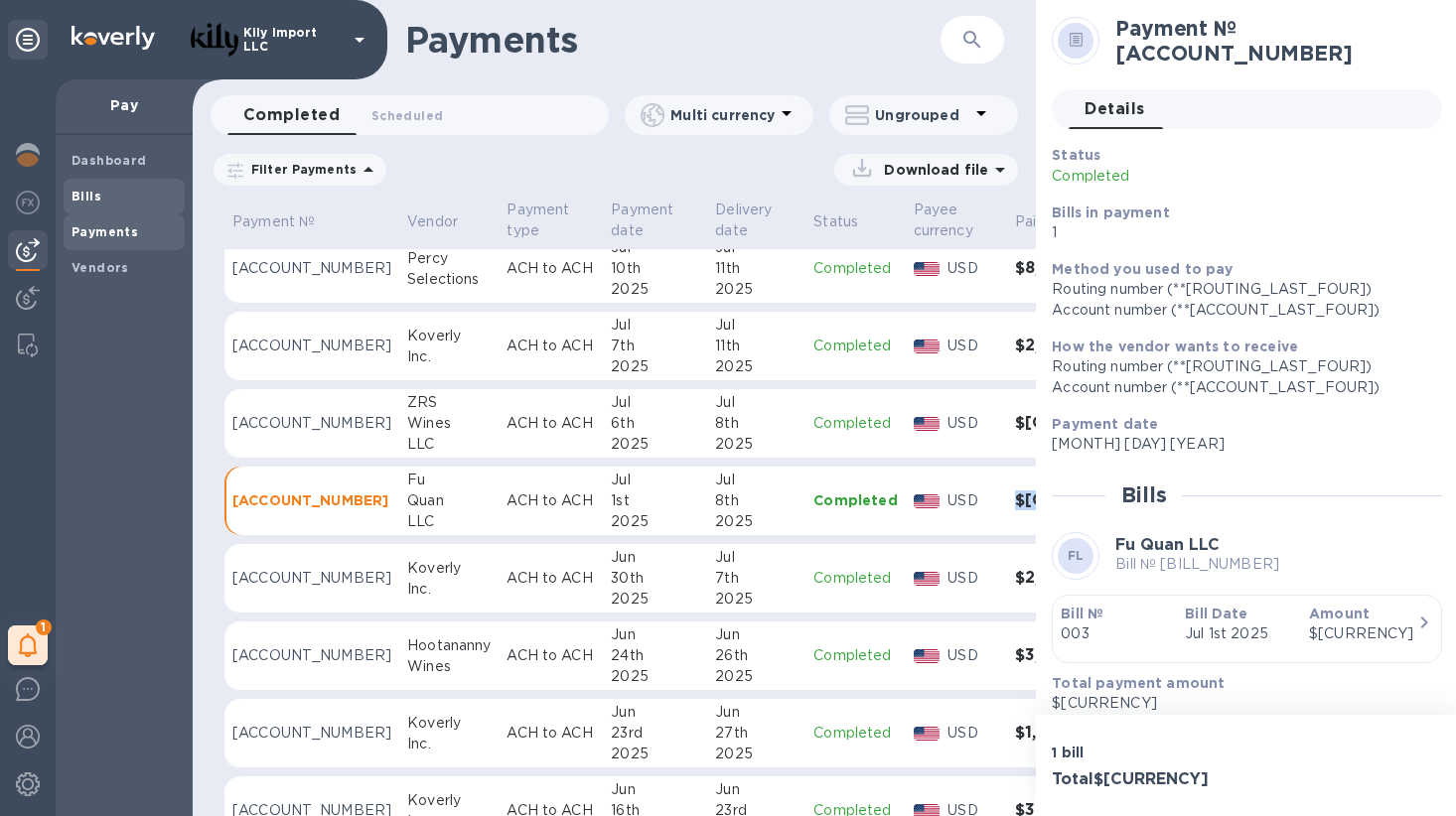 click on "Bills" at bounding box center [86, 196] 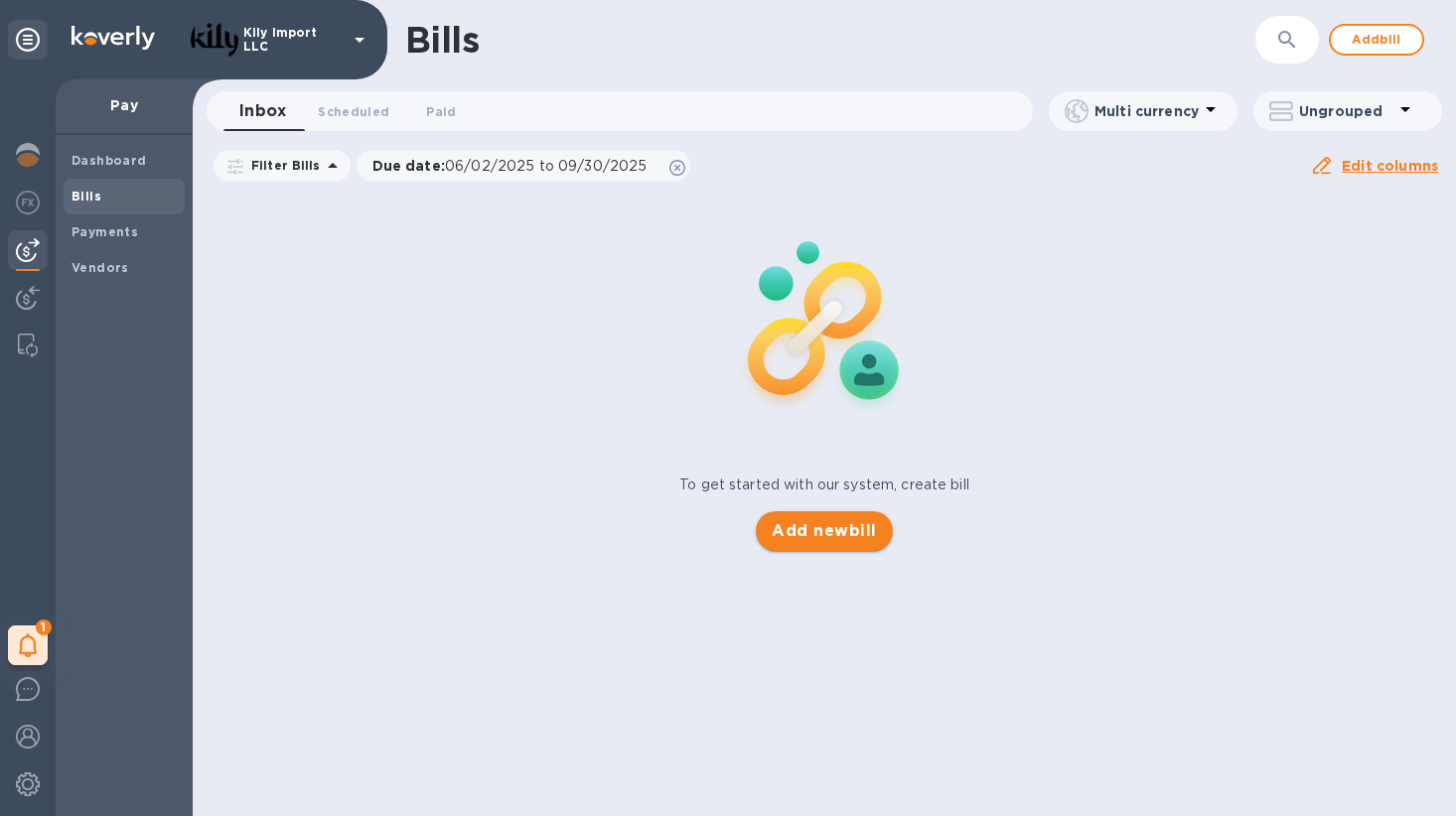 click on "Add new   bill" at bounding box center (823, 531) 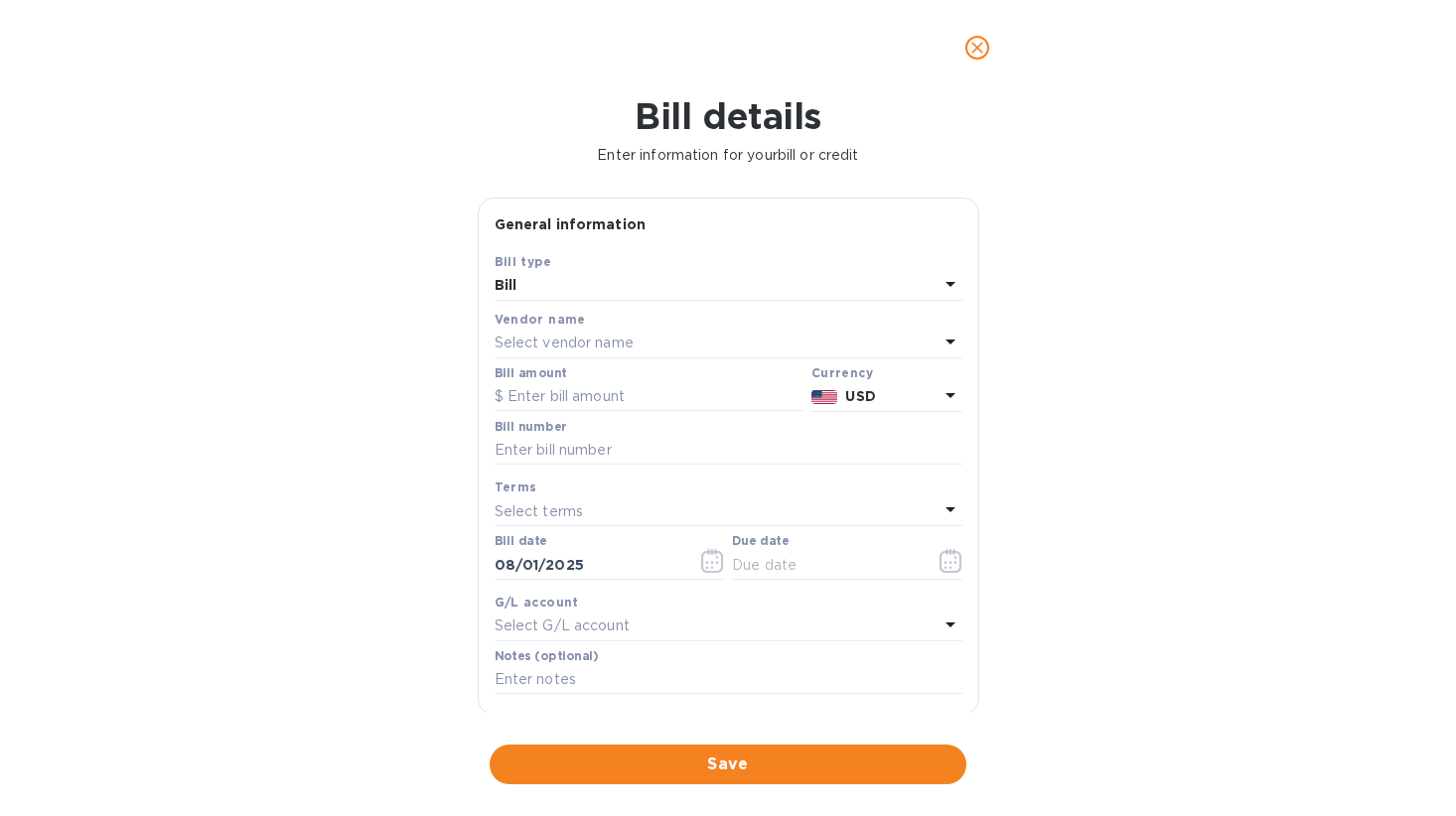 click on "Select vendor name" at bounding box center (716, 343) 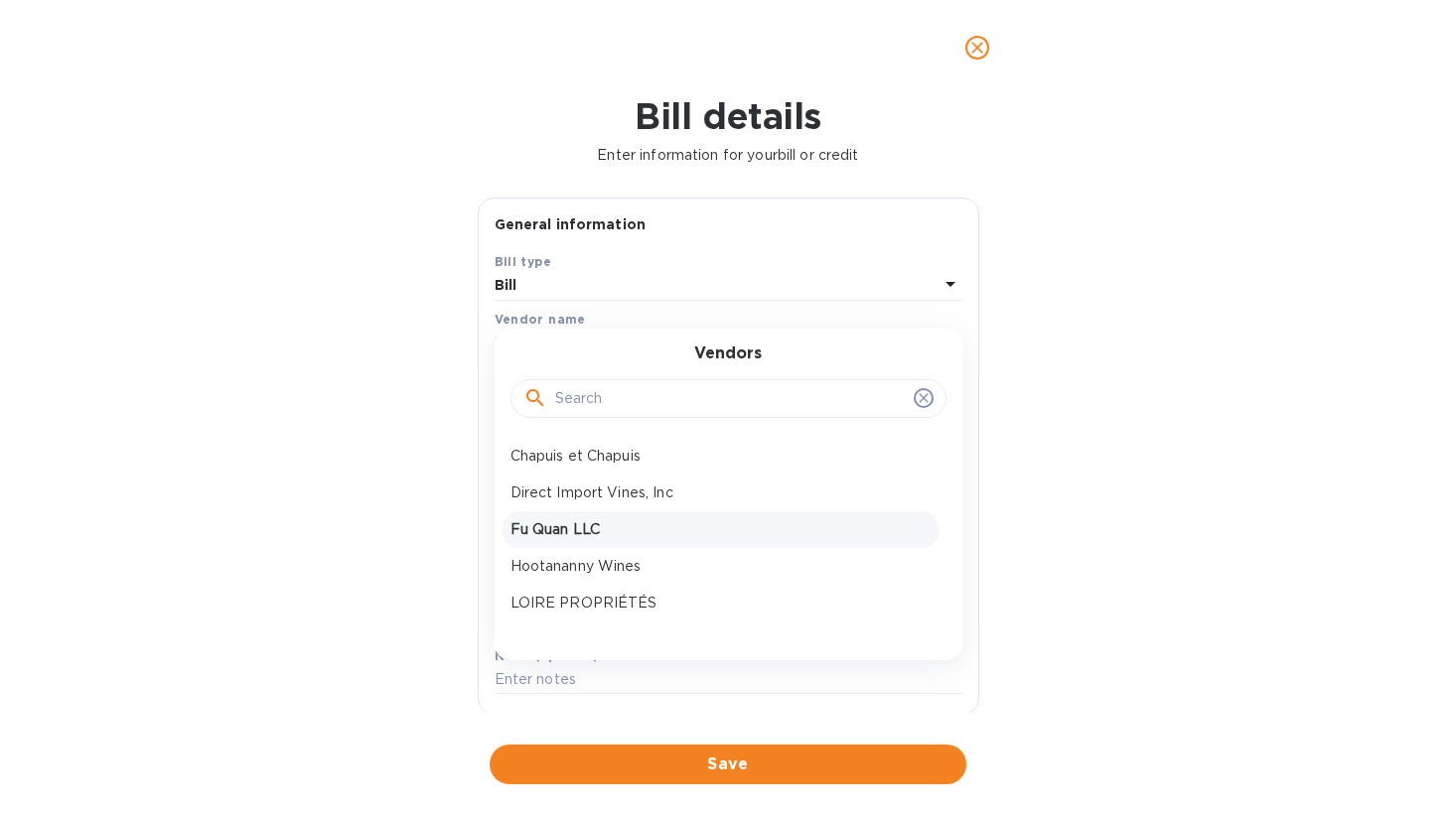 click on "Fu Quan LLC" at bounding box center (720, 529) 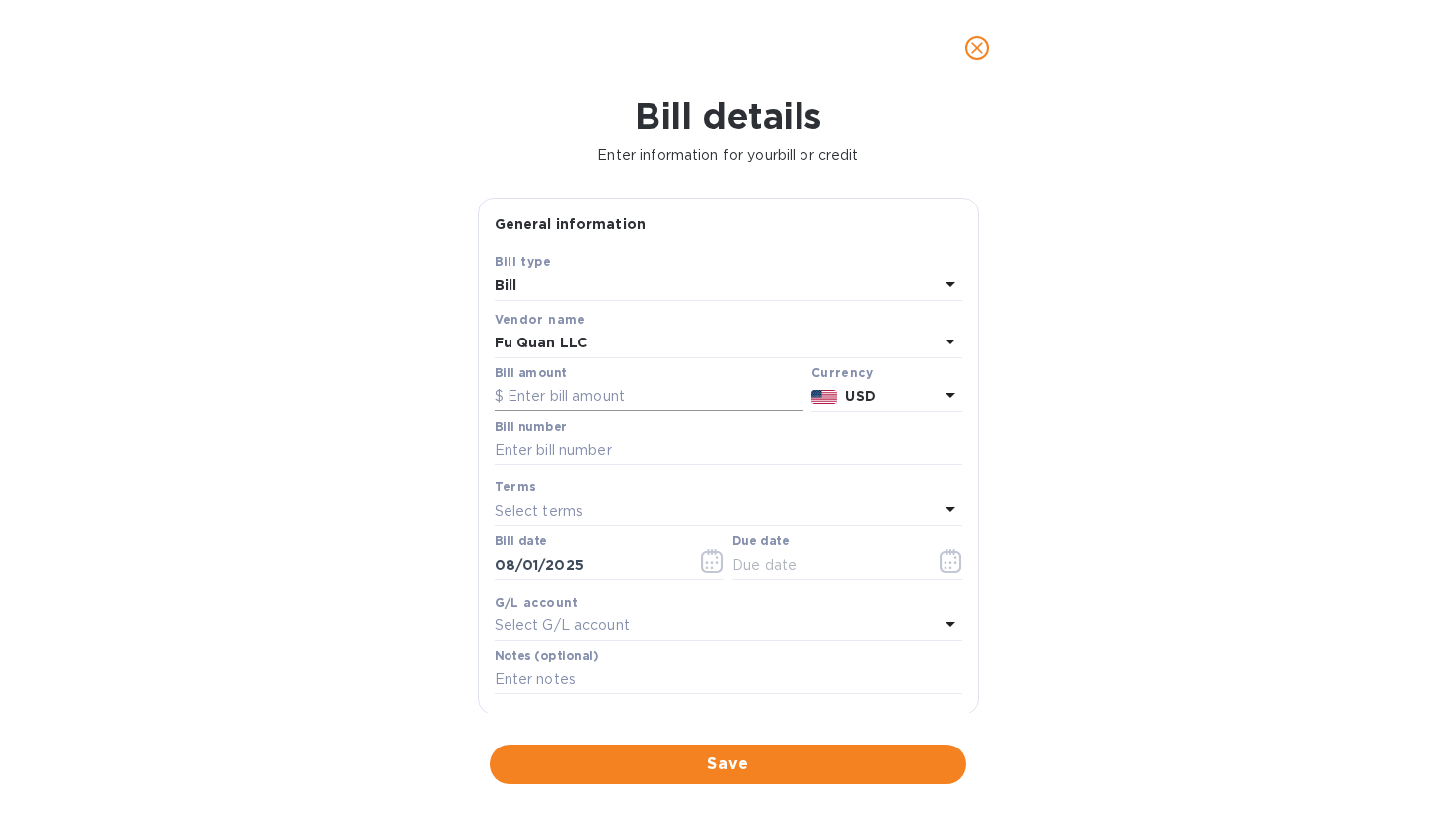 click at bounding box center (649, 397) 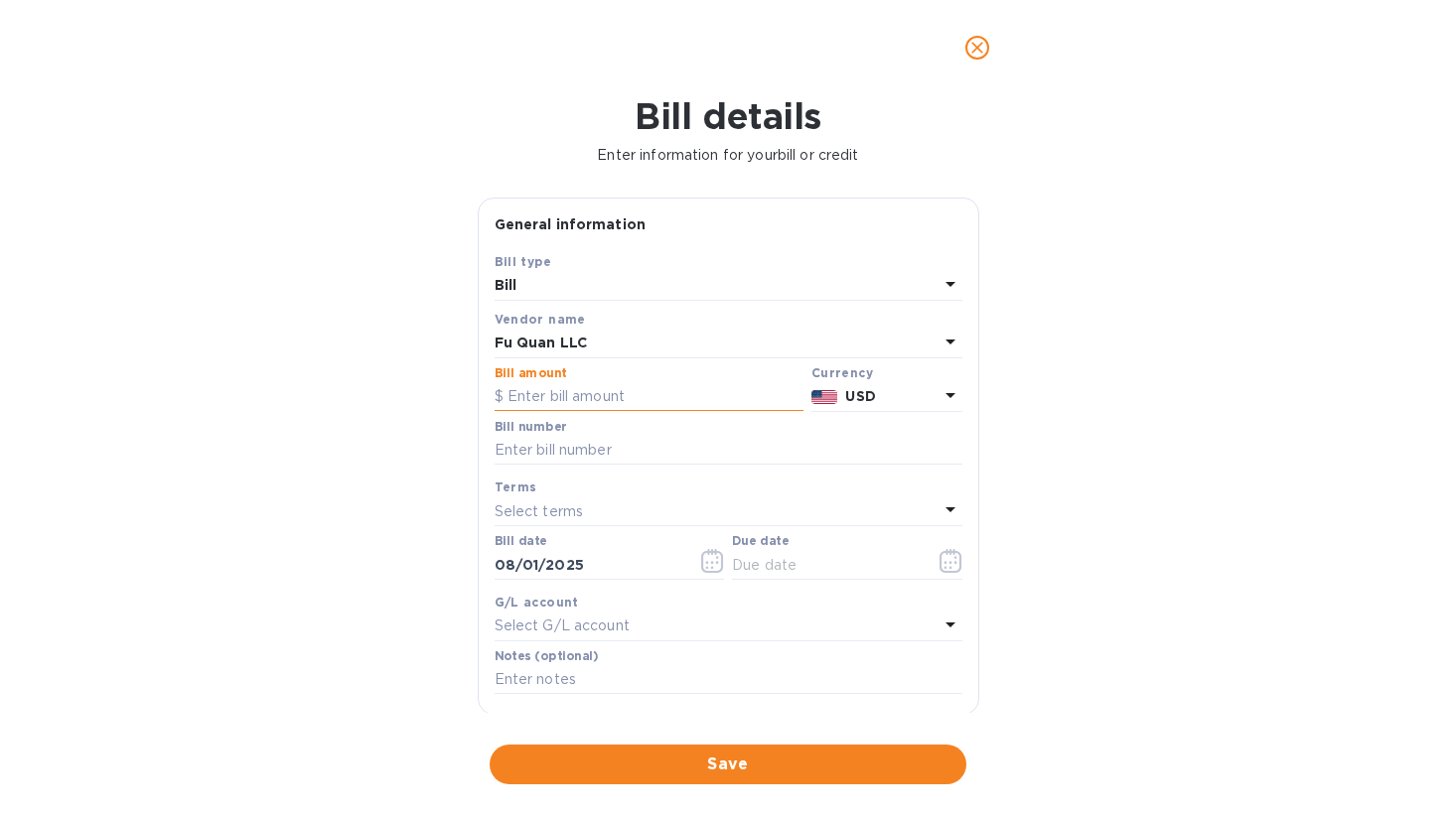 paste on "[CURRENCY]" 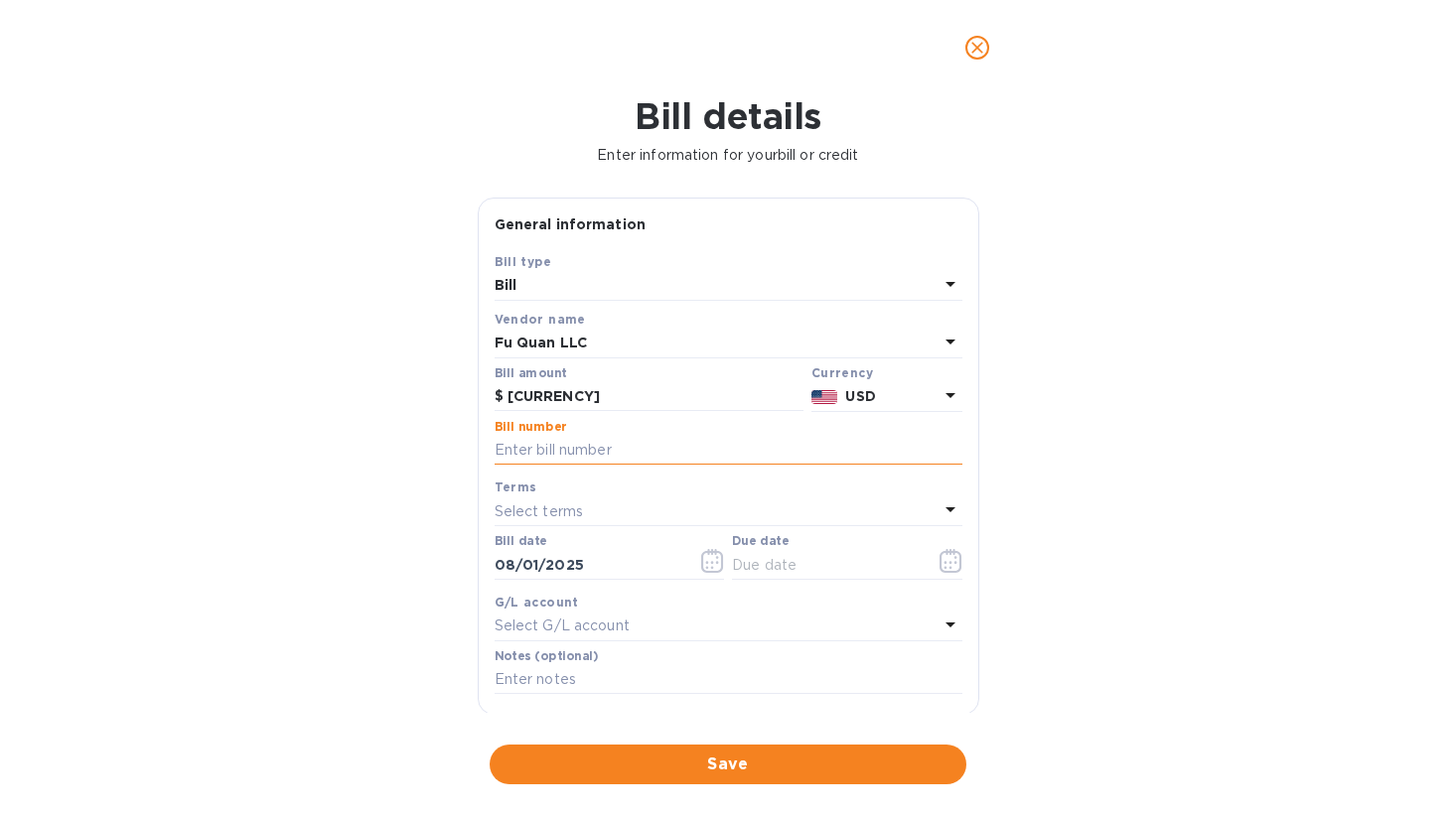 click at bounding box center (728, 451) 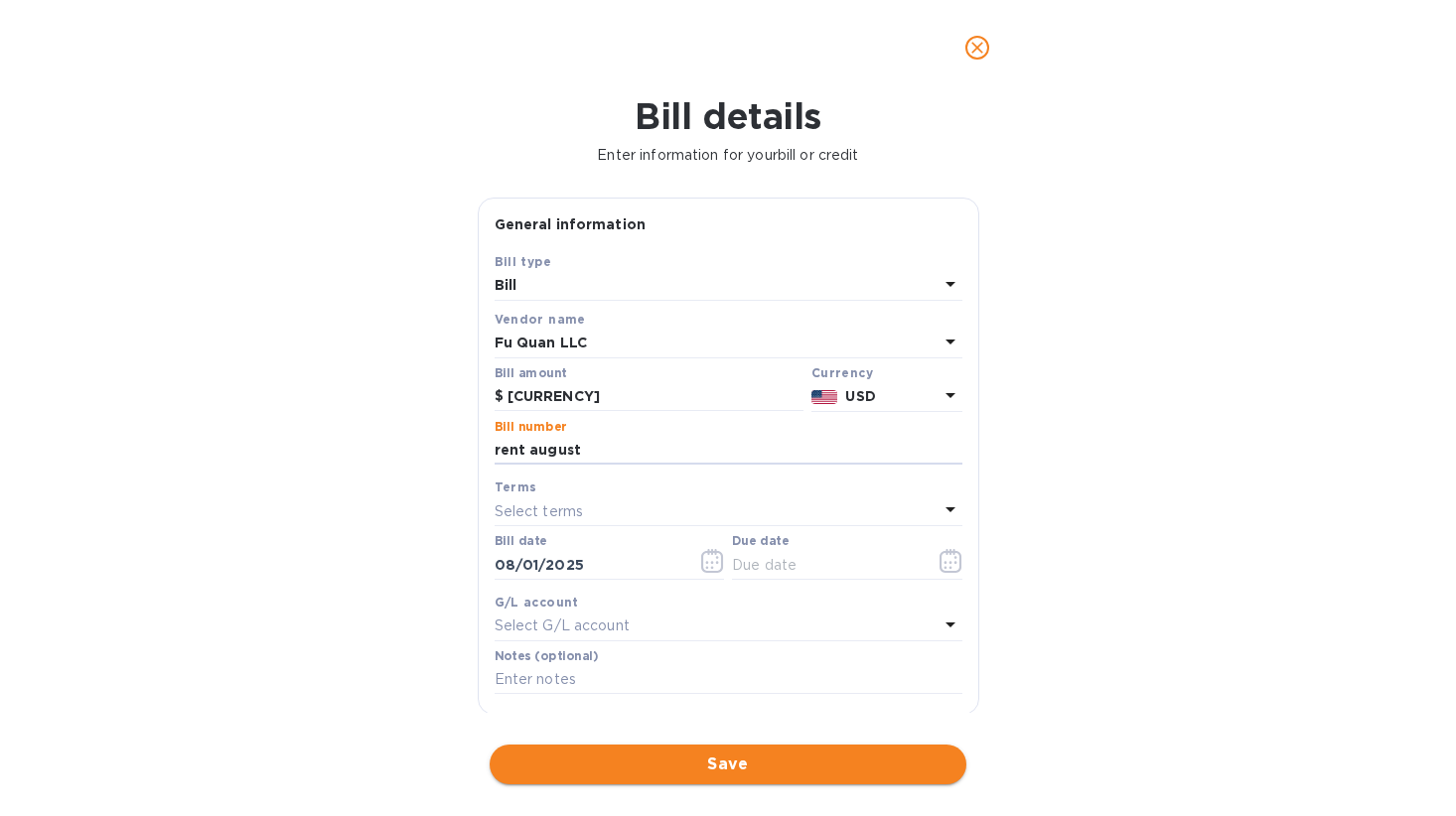 type on "rent august" 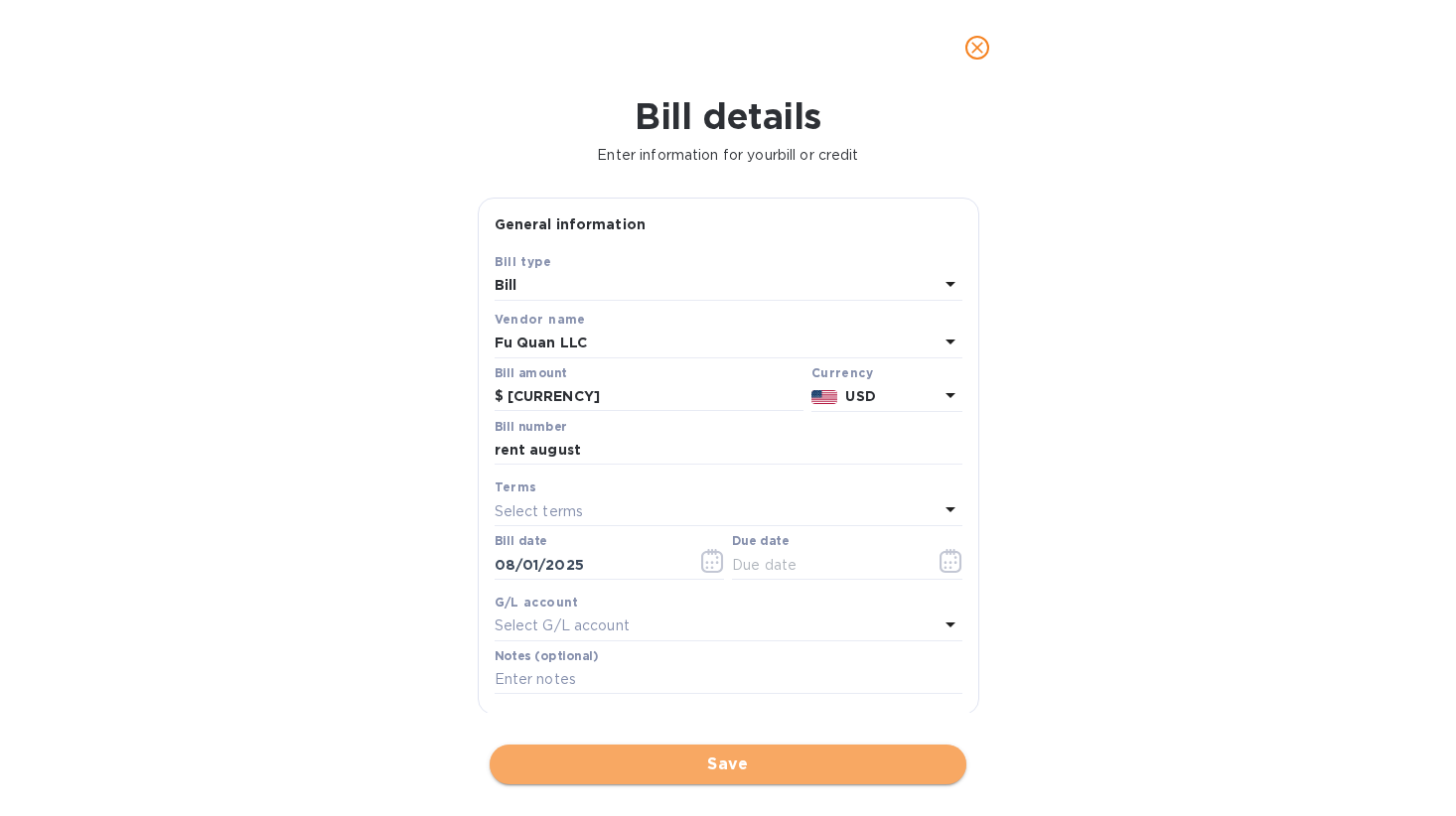 click on "Save" at bounding box center (728, 764) 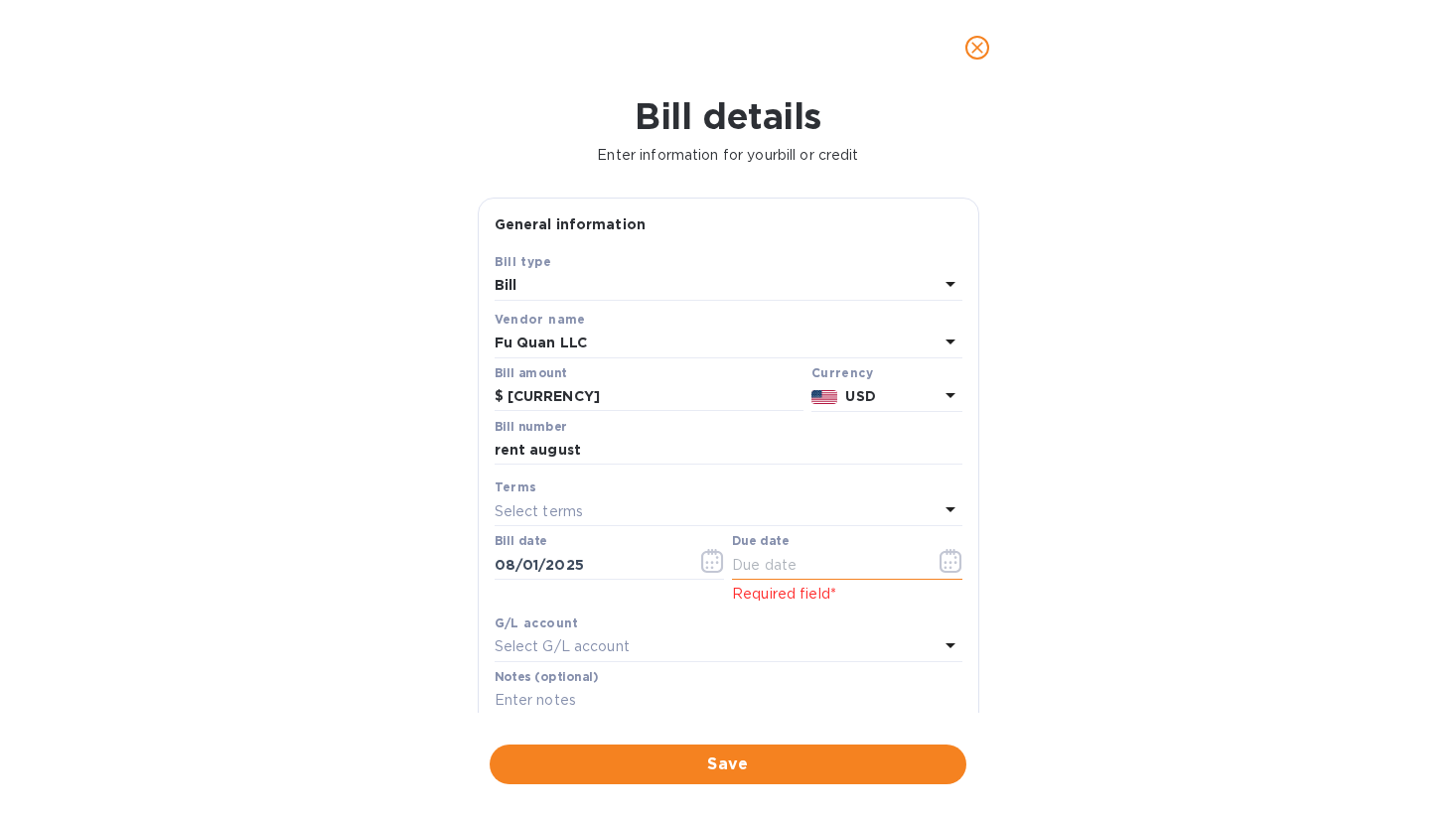 click 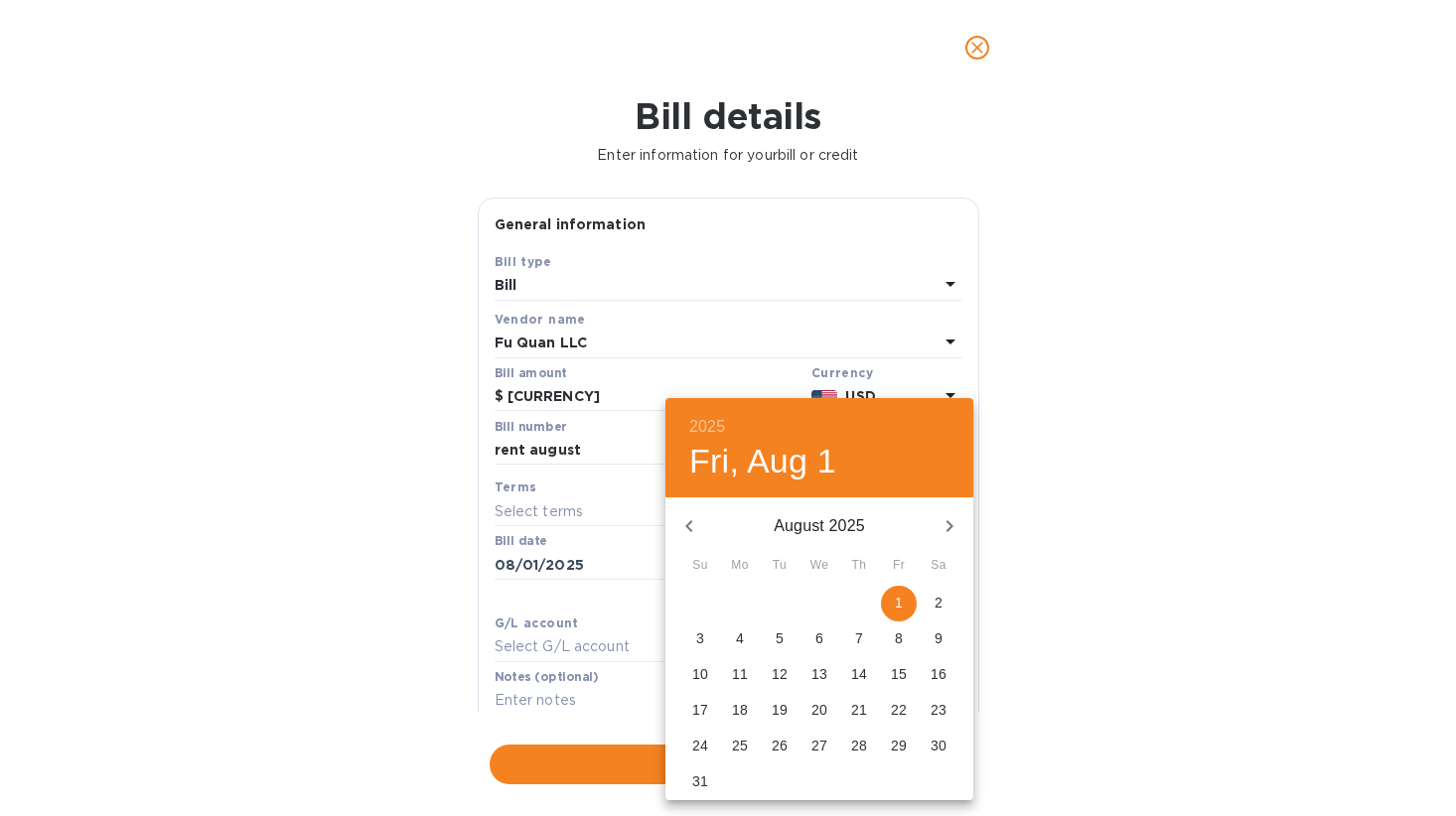 click on "1" at bounding box center (899, 603) 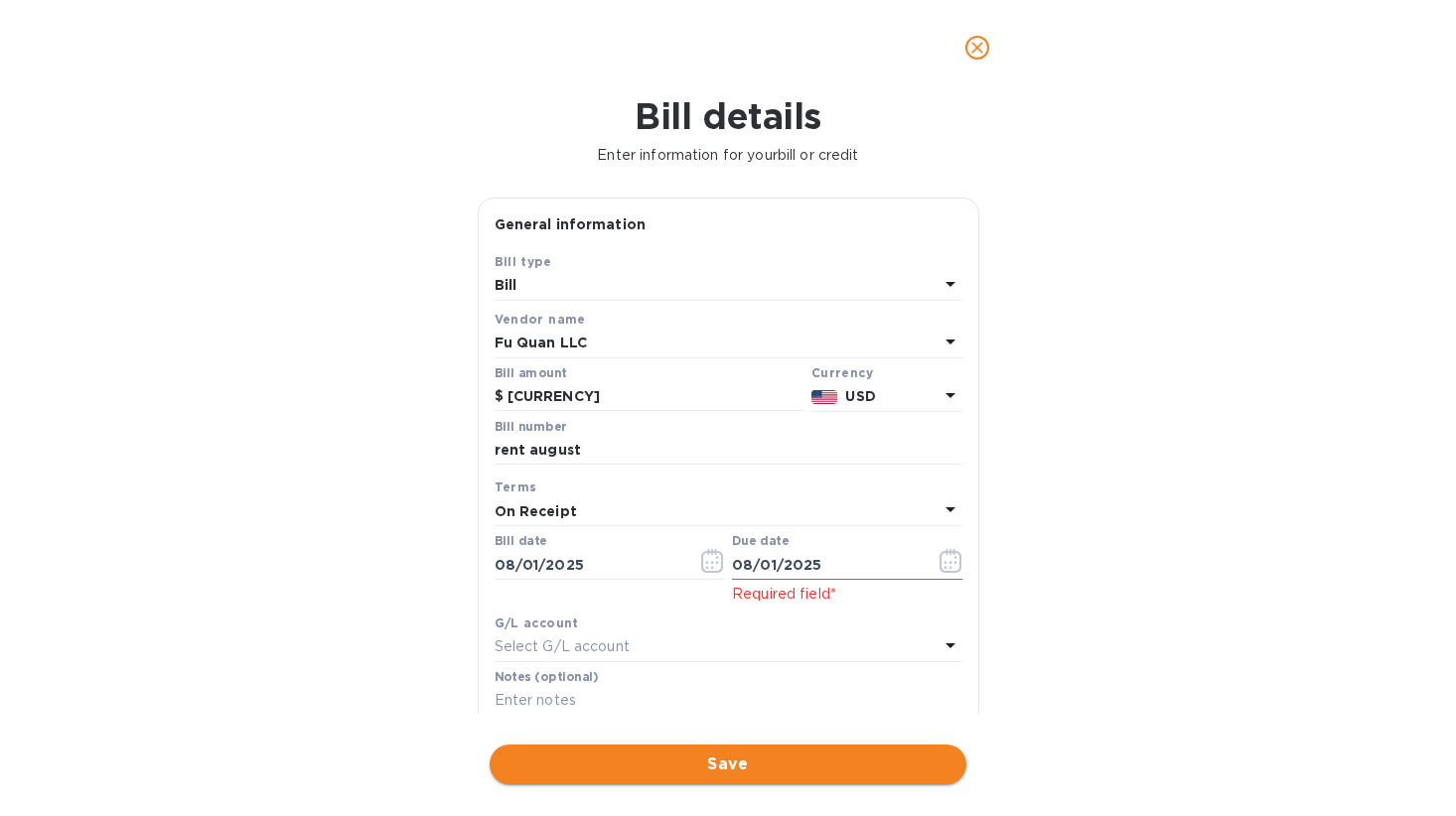 click on "Save" at bounding box center [728, 764] 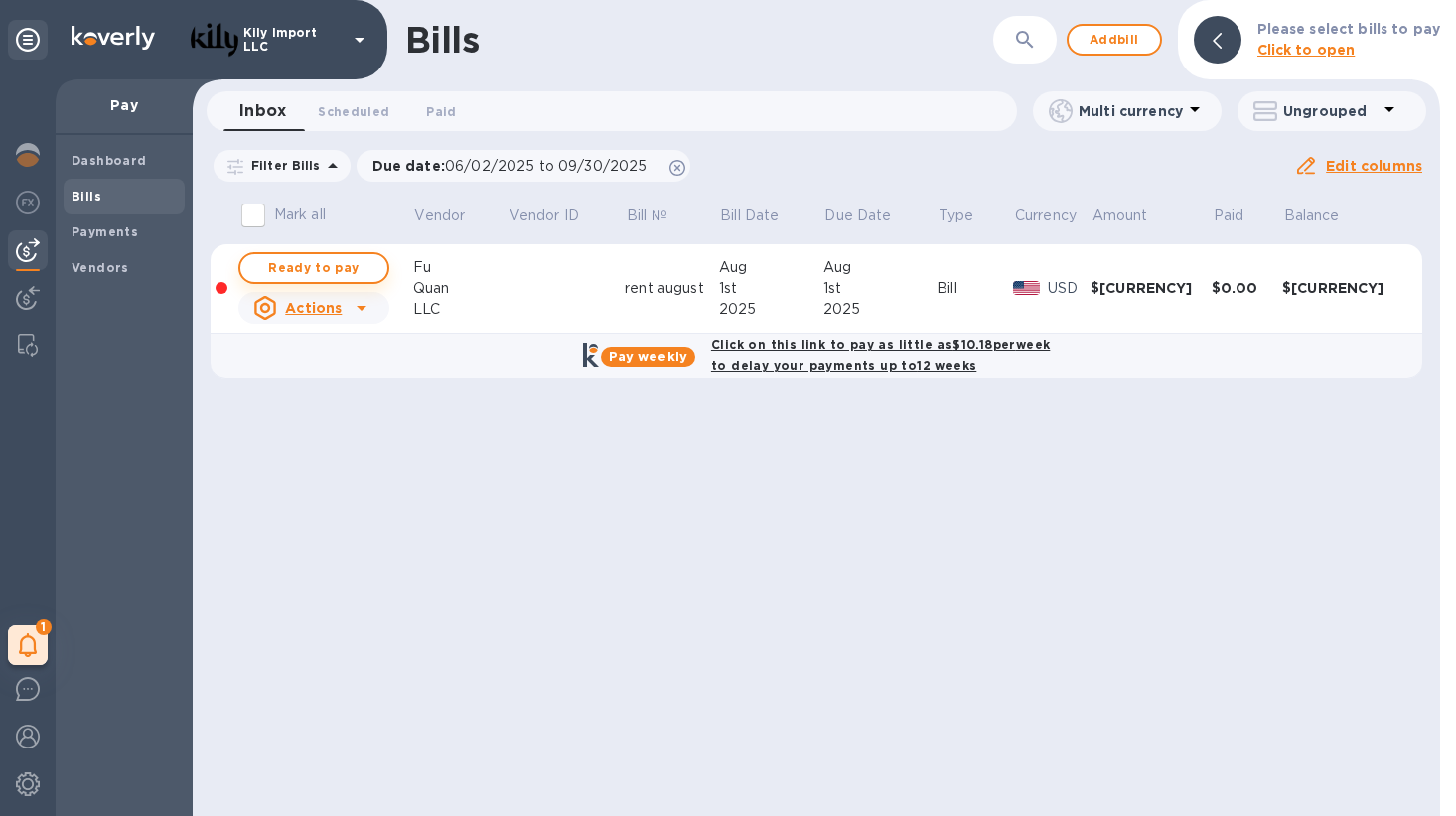 click on "Ready to pay" at bounding box center (314, 268) 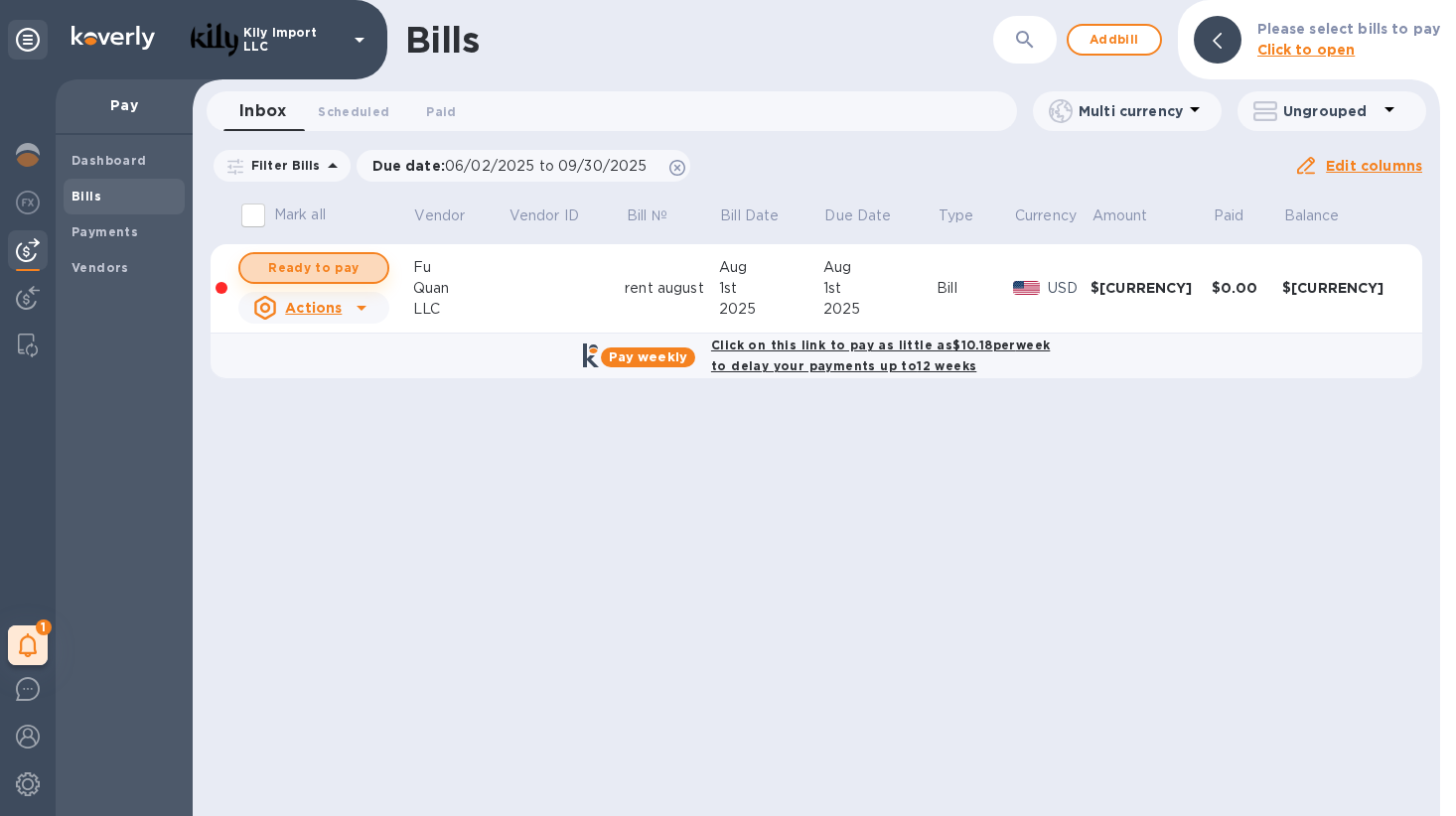 click on "Ready to pay" at bounding box center [314, 268] 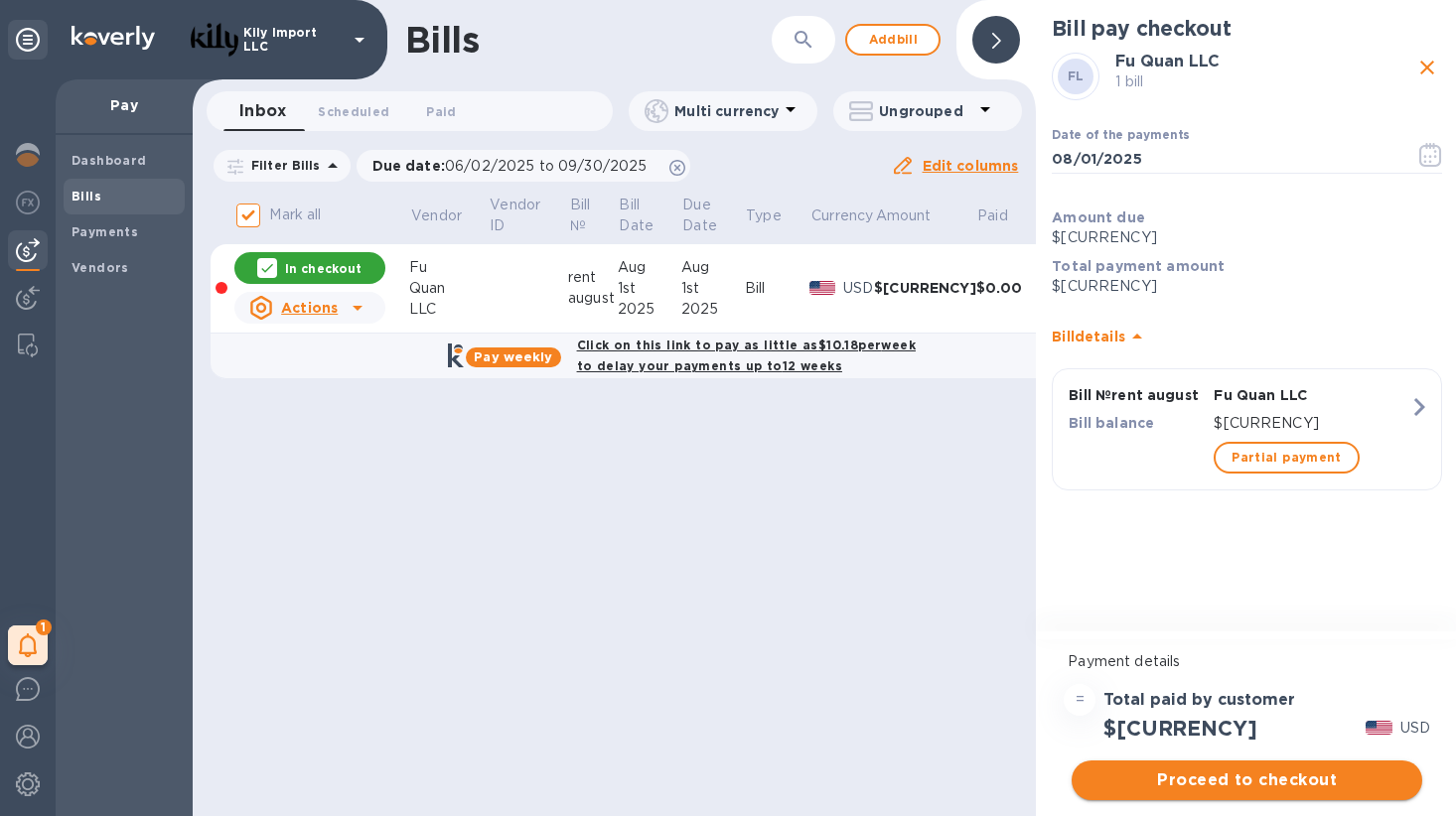 click on "Proceed to checkout" at bounding box center [1246, 780] 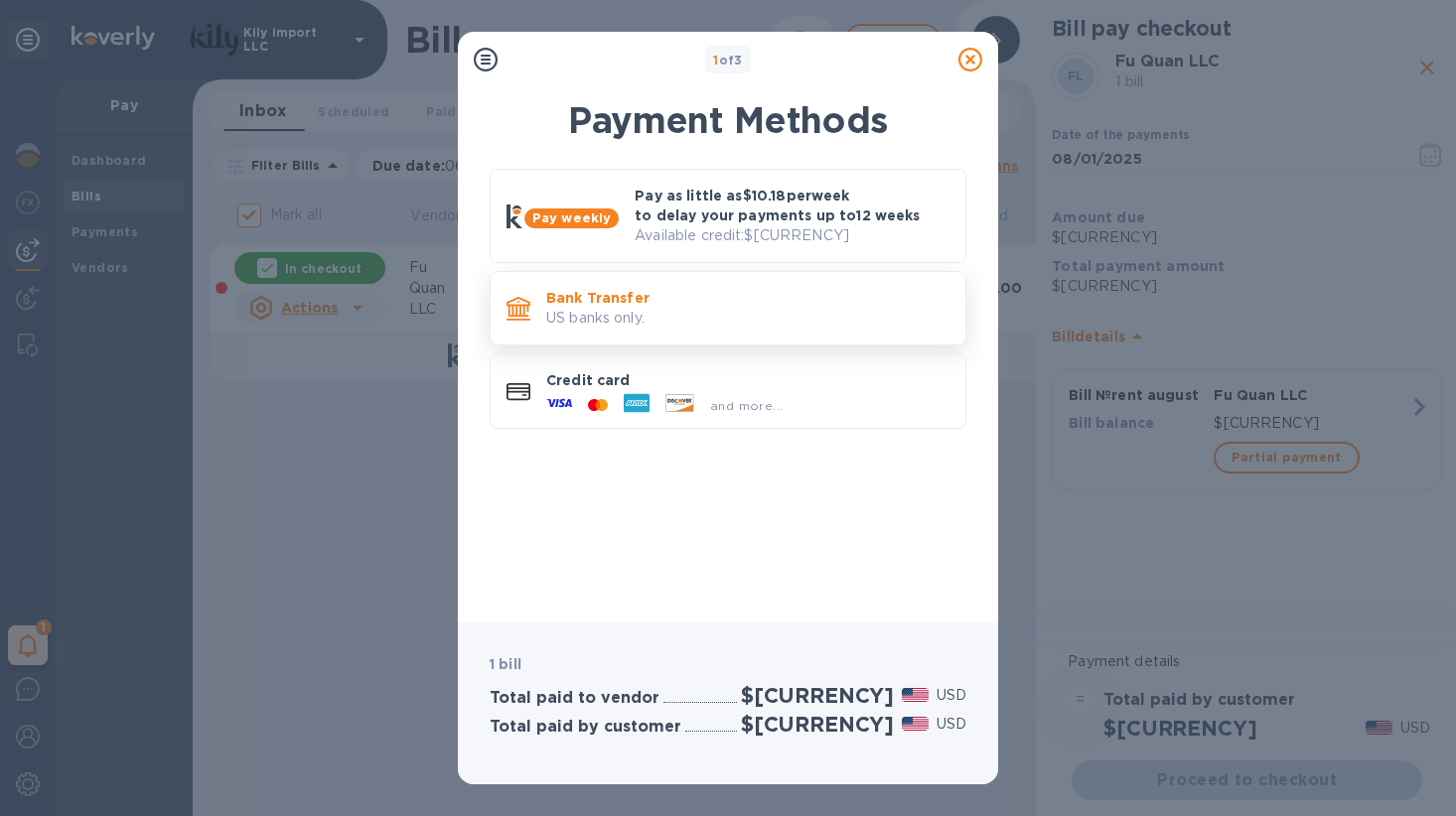 click on "Bank Transfer" at bounding box center [748, 298] 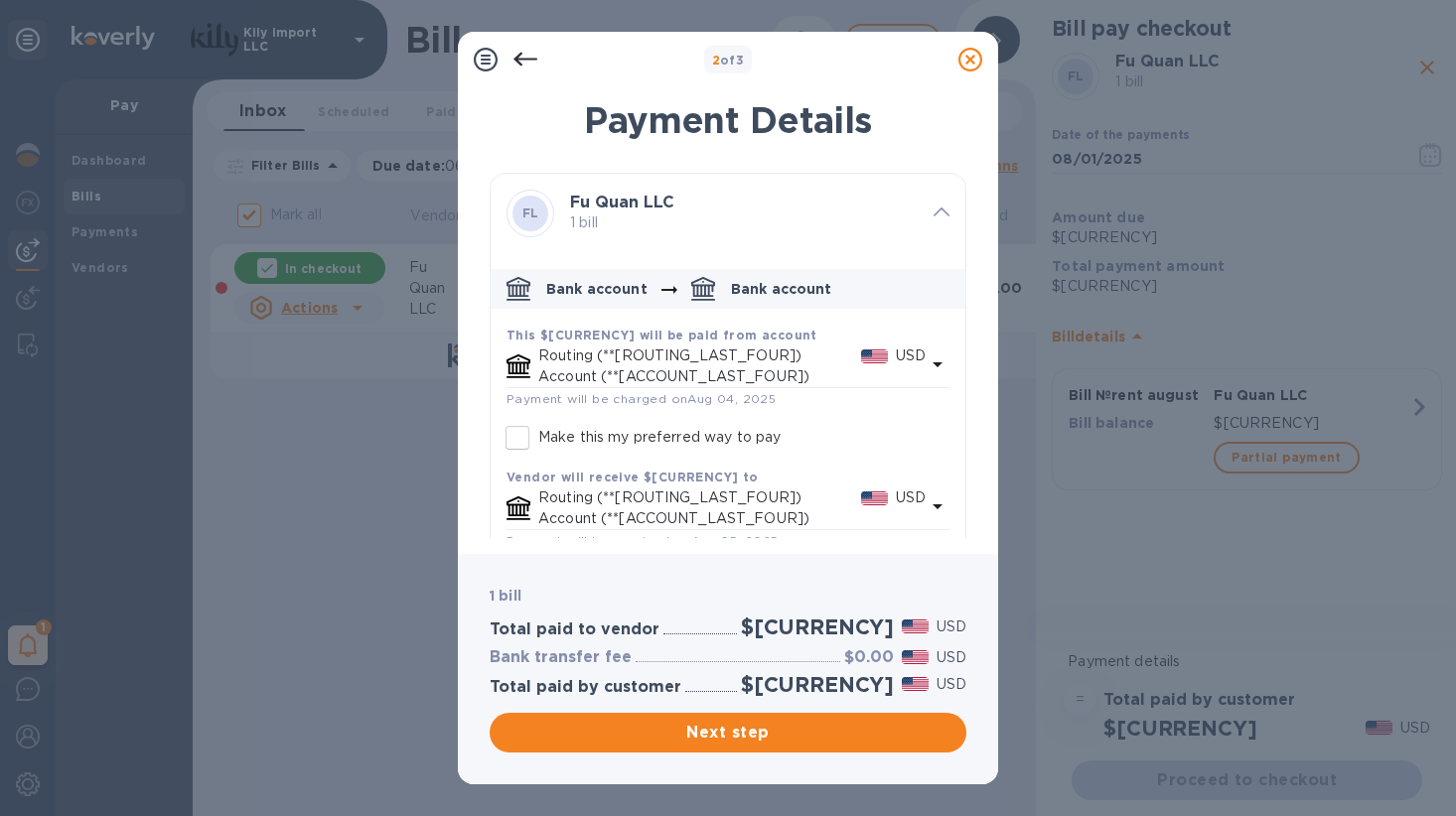 scroll, scrollTop: 0, scrollLeft: 0, axis: both 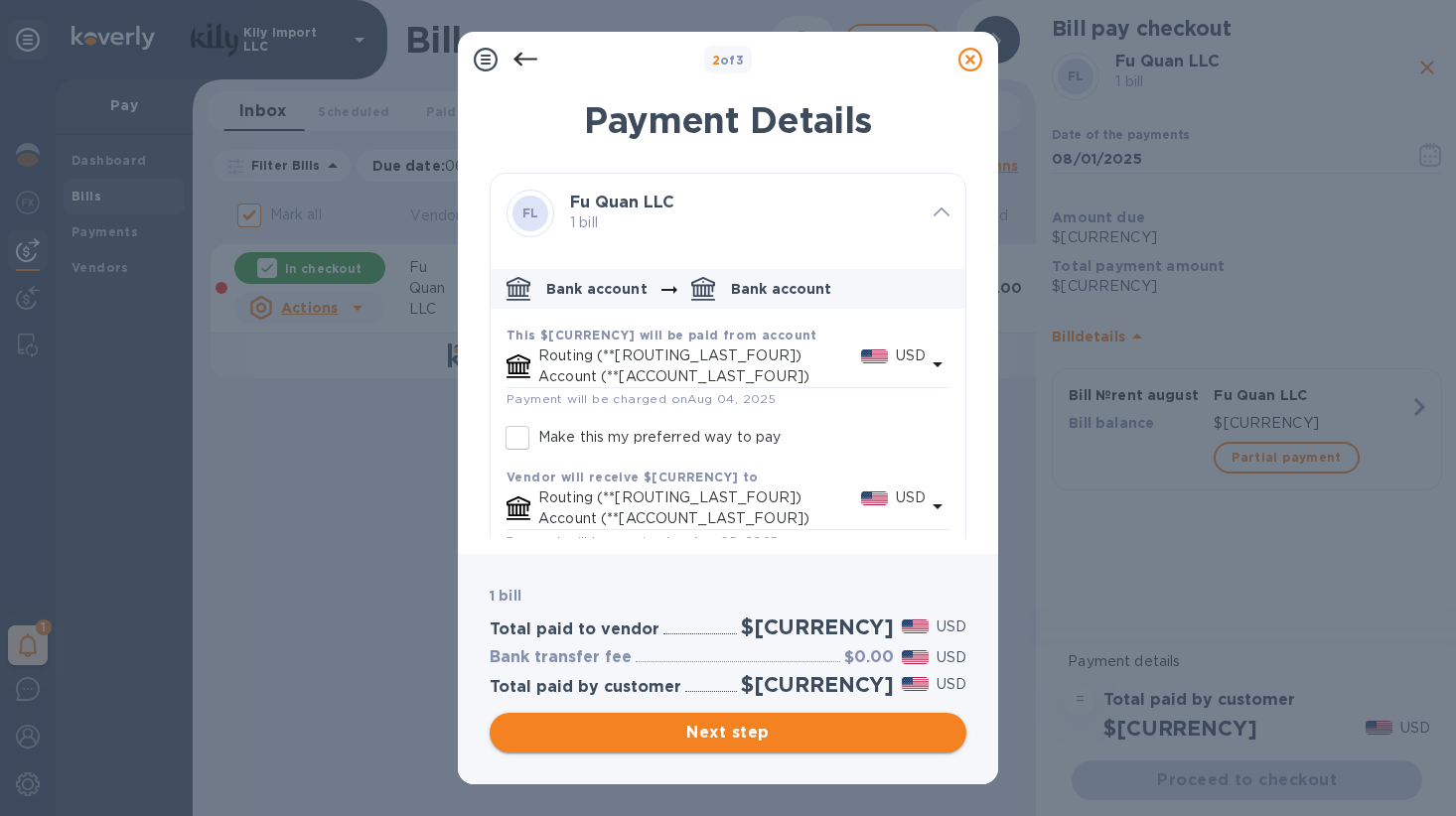 click on "Next step" at bounding box center [728, 733] 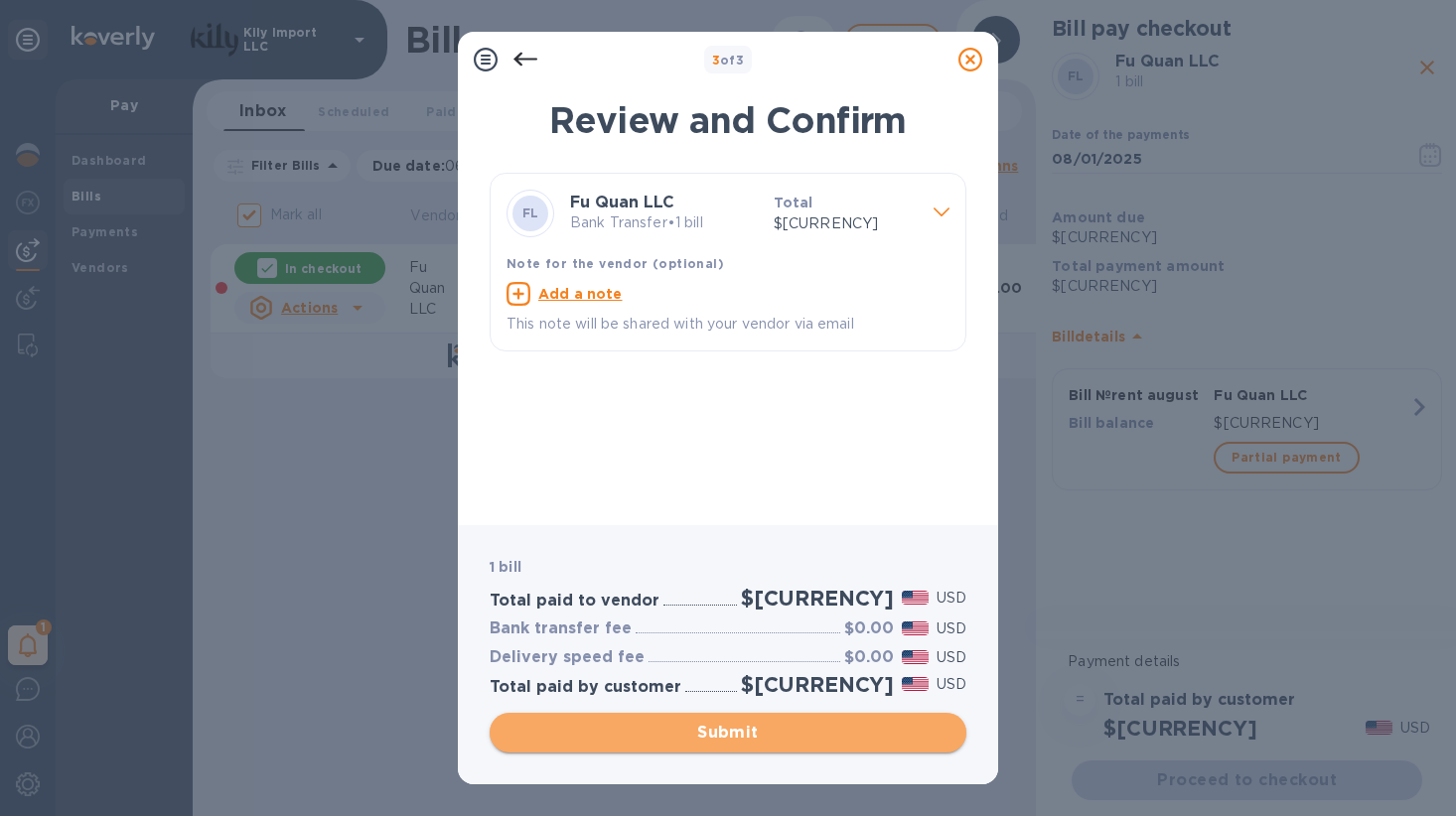 click on "Submit" at bounding box center (728, 733) 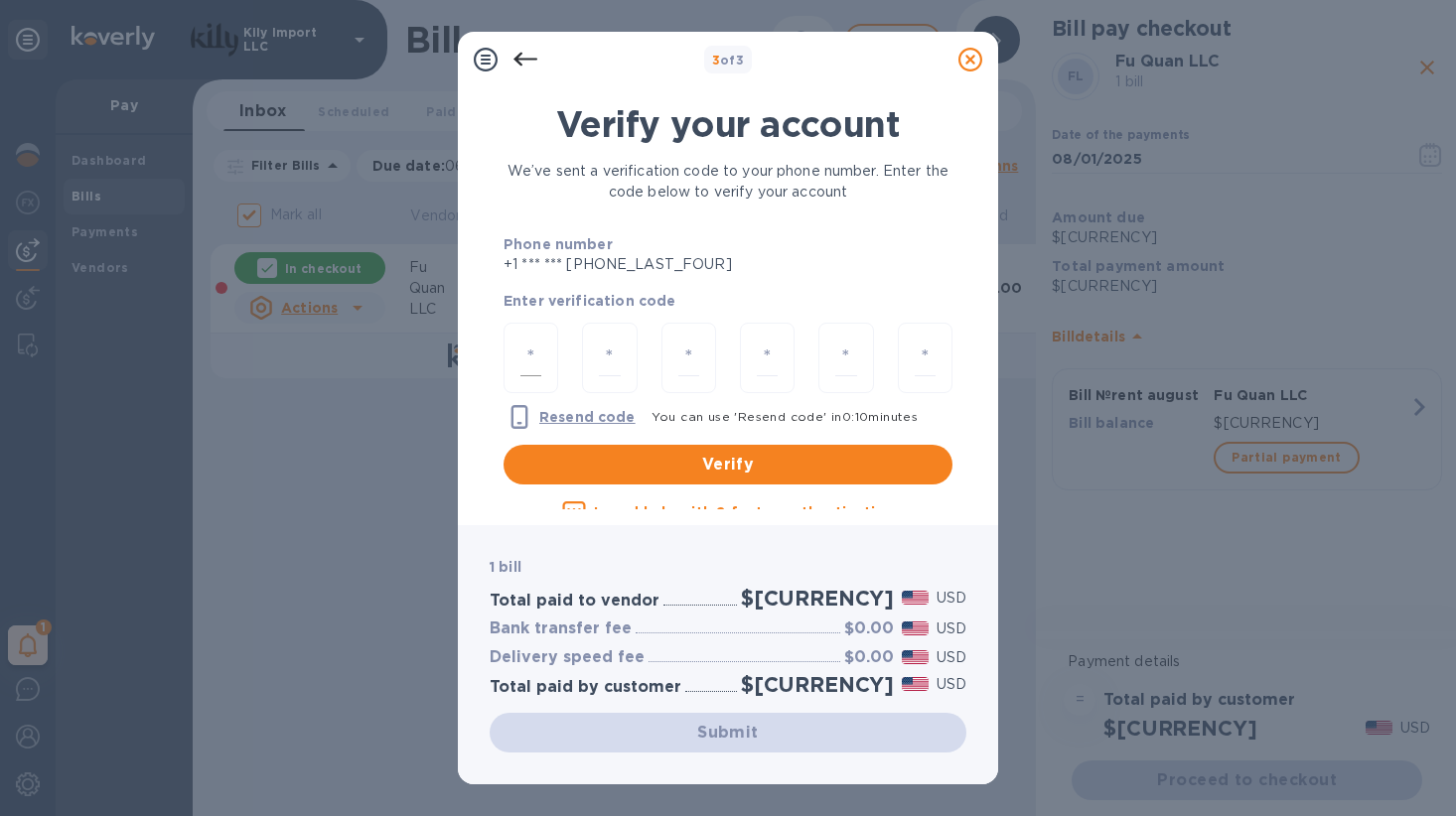 click at bounding box center (530, 357) 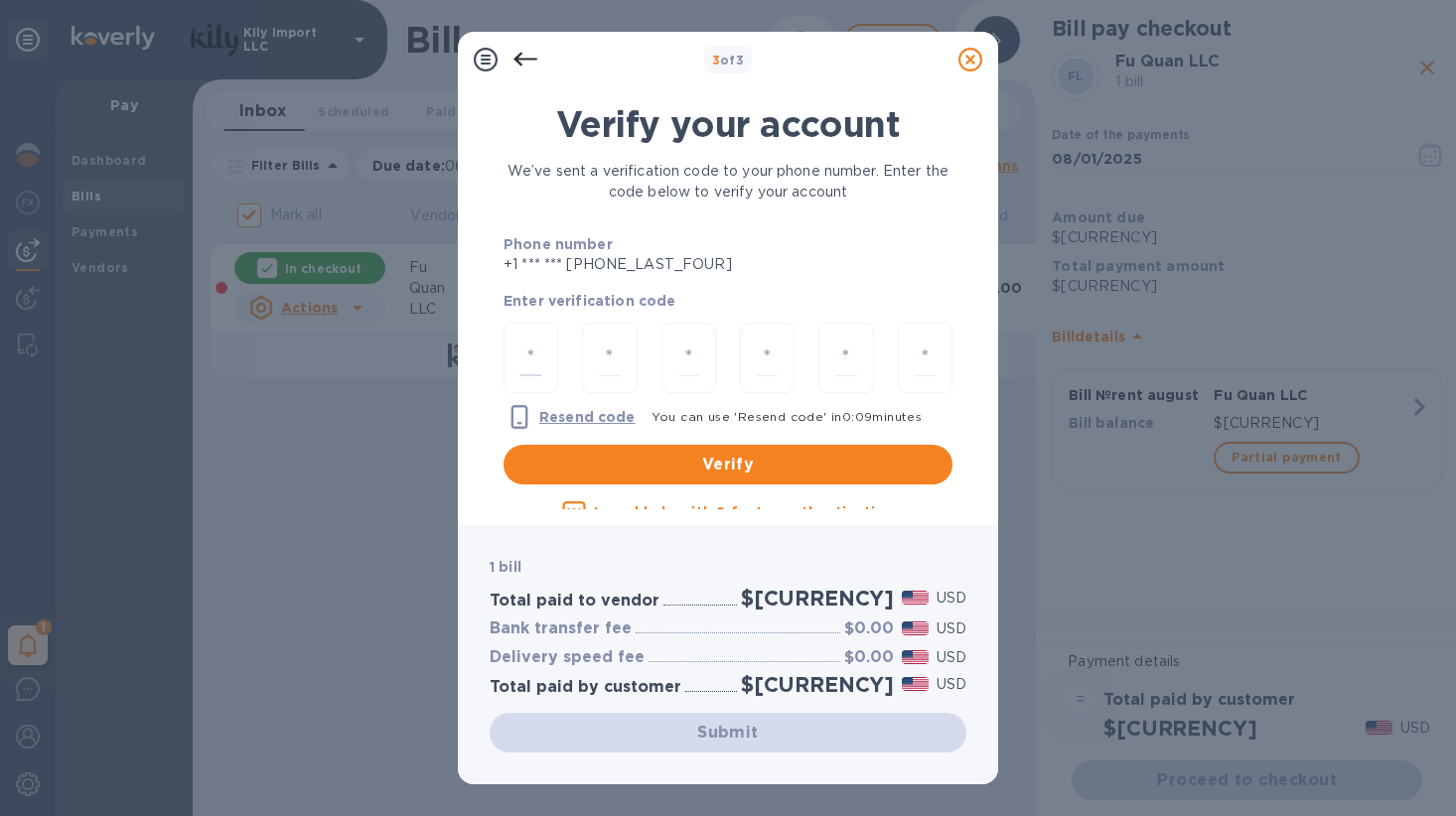 type on "6" 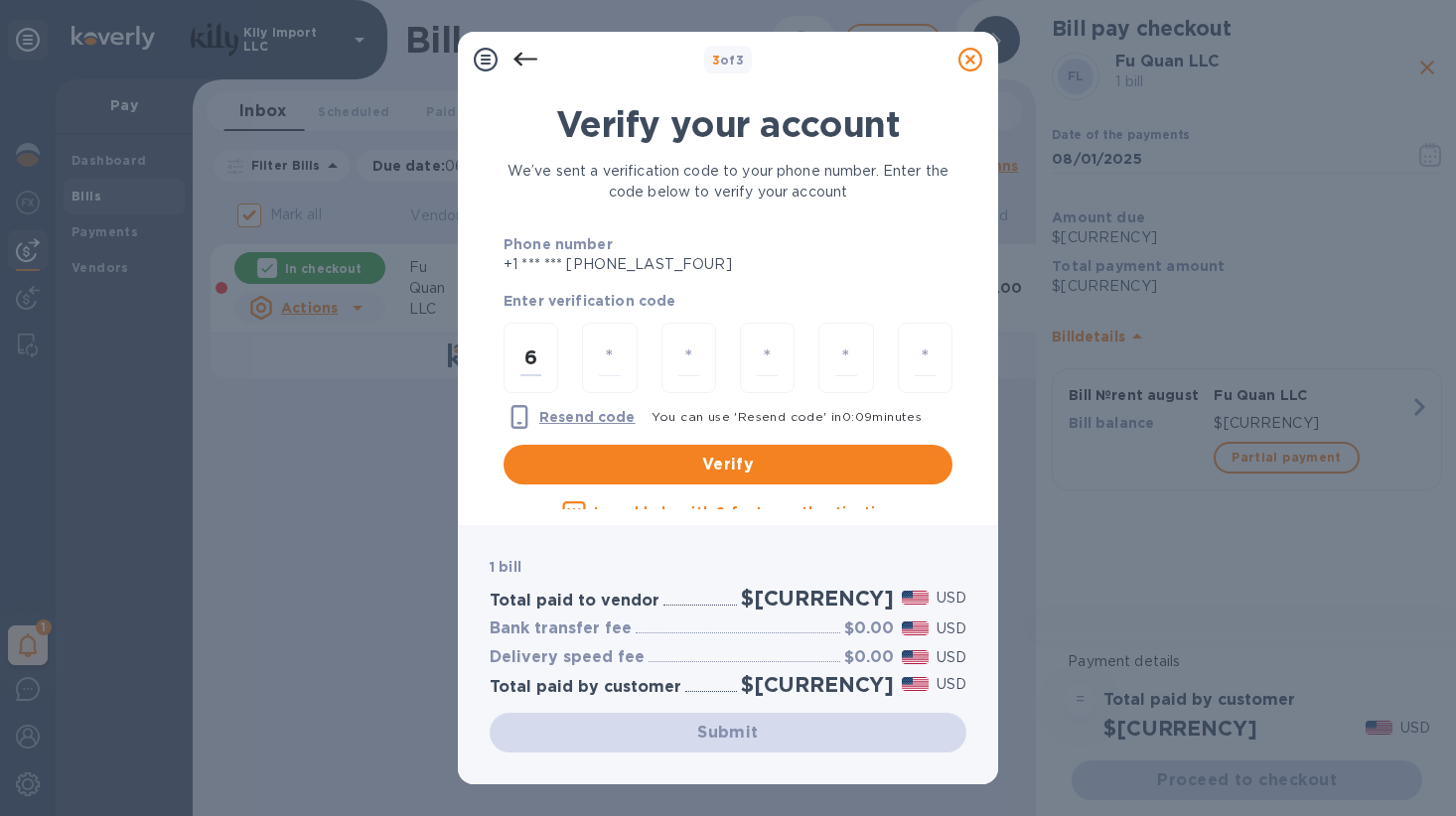 type on "4" 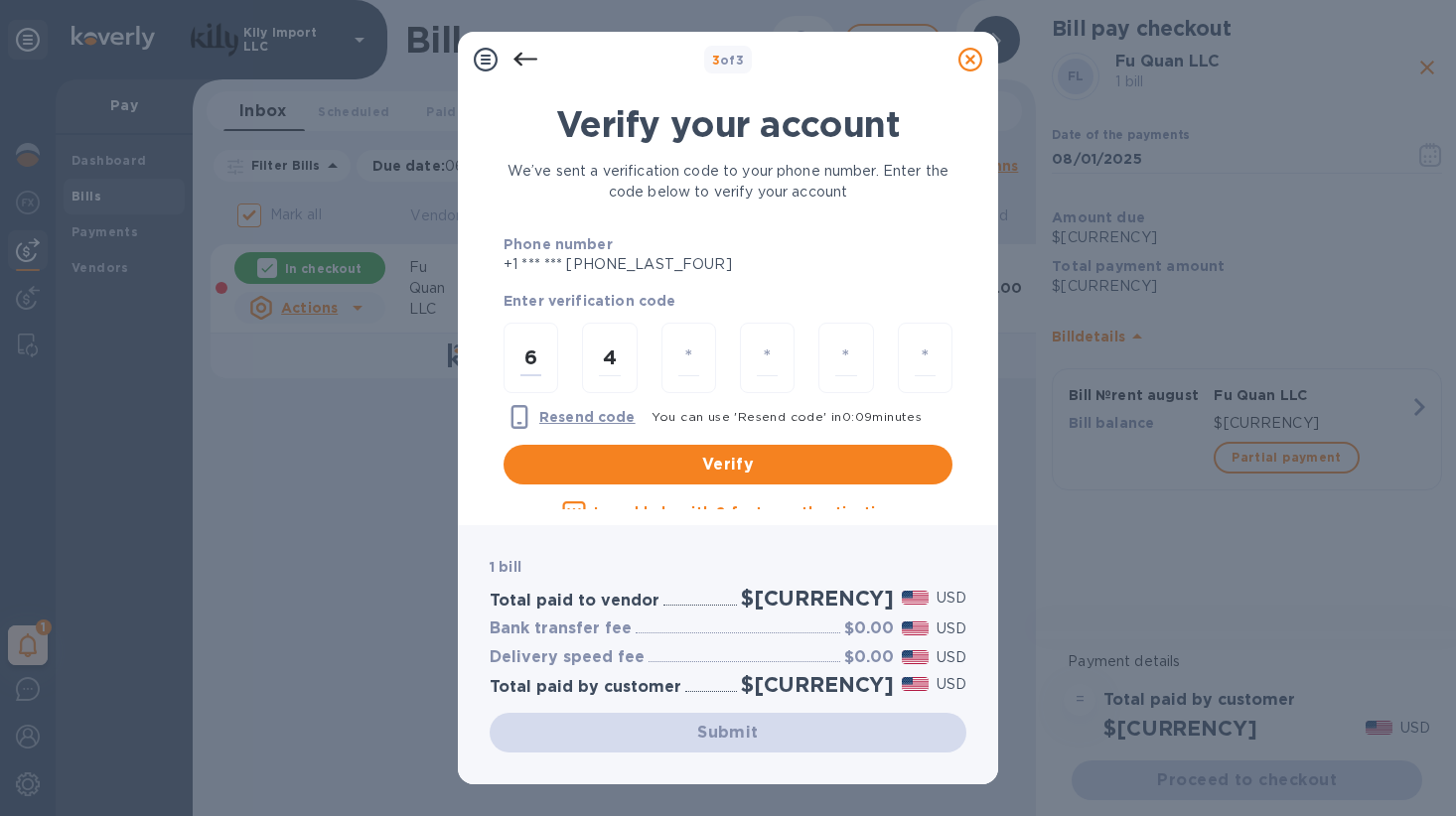 type on "5" 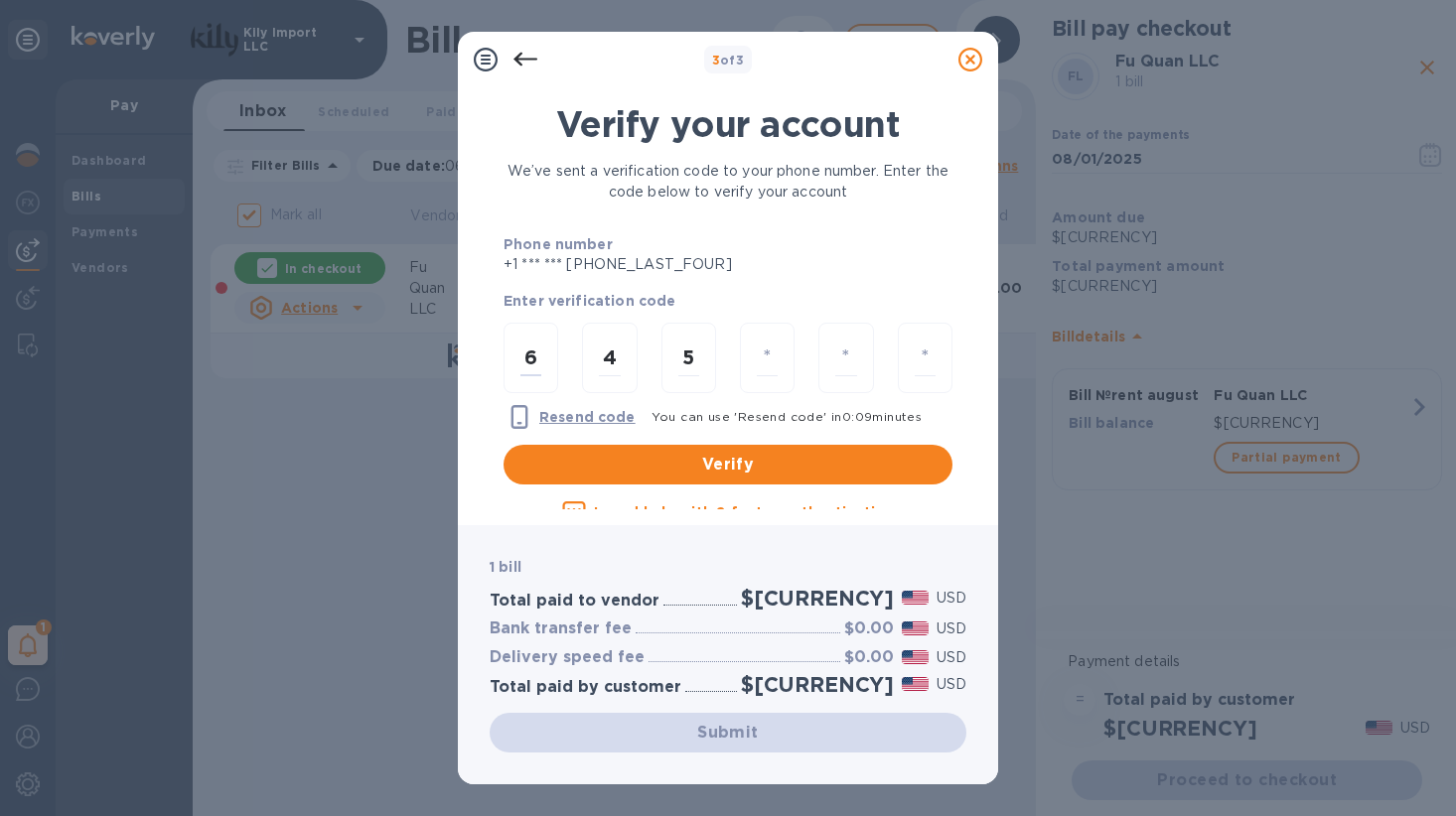 type on "1" 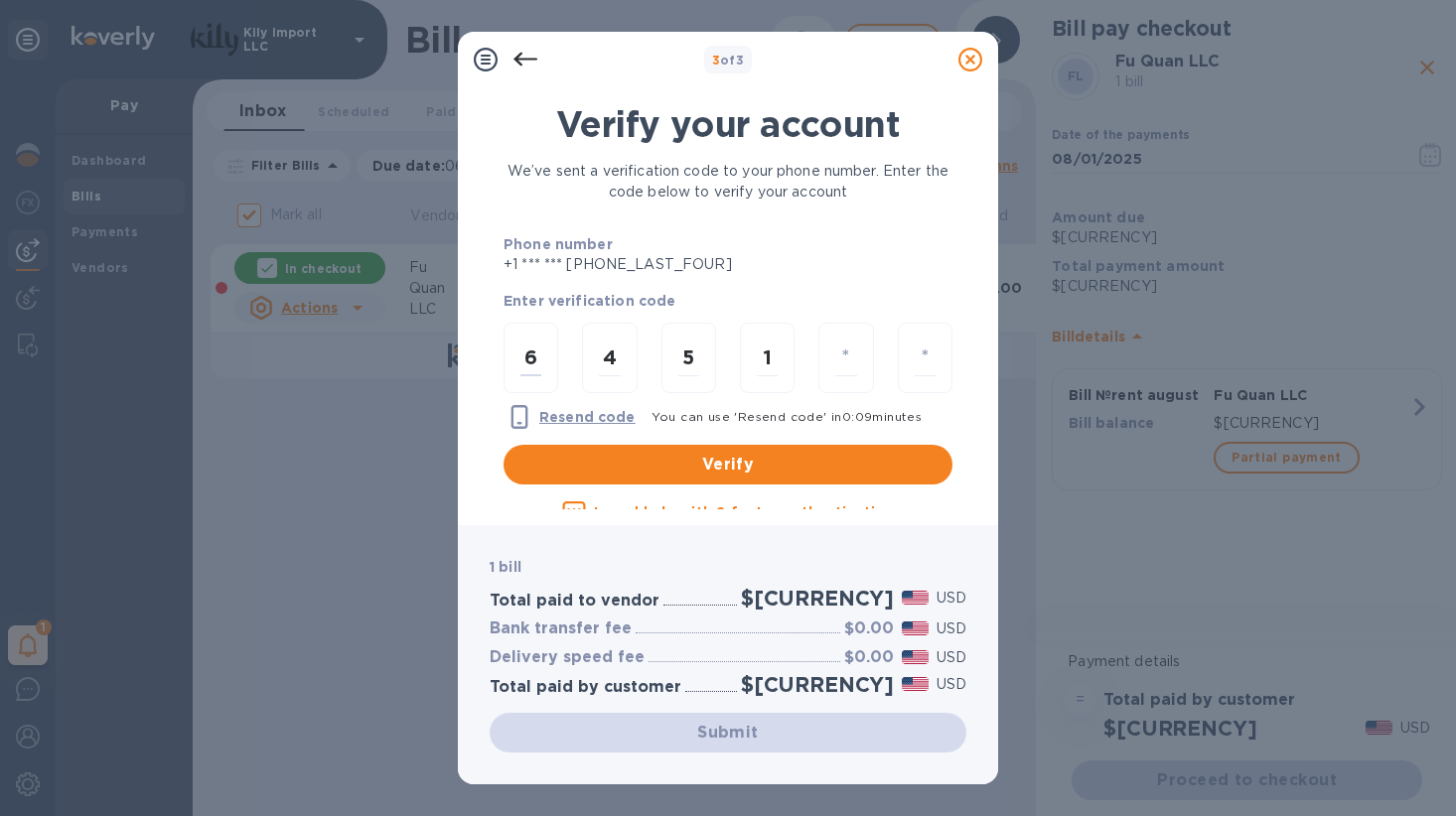 type on "6" 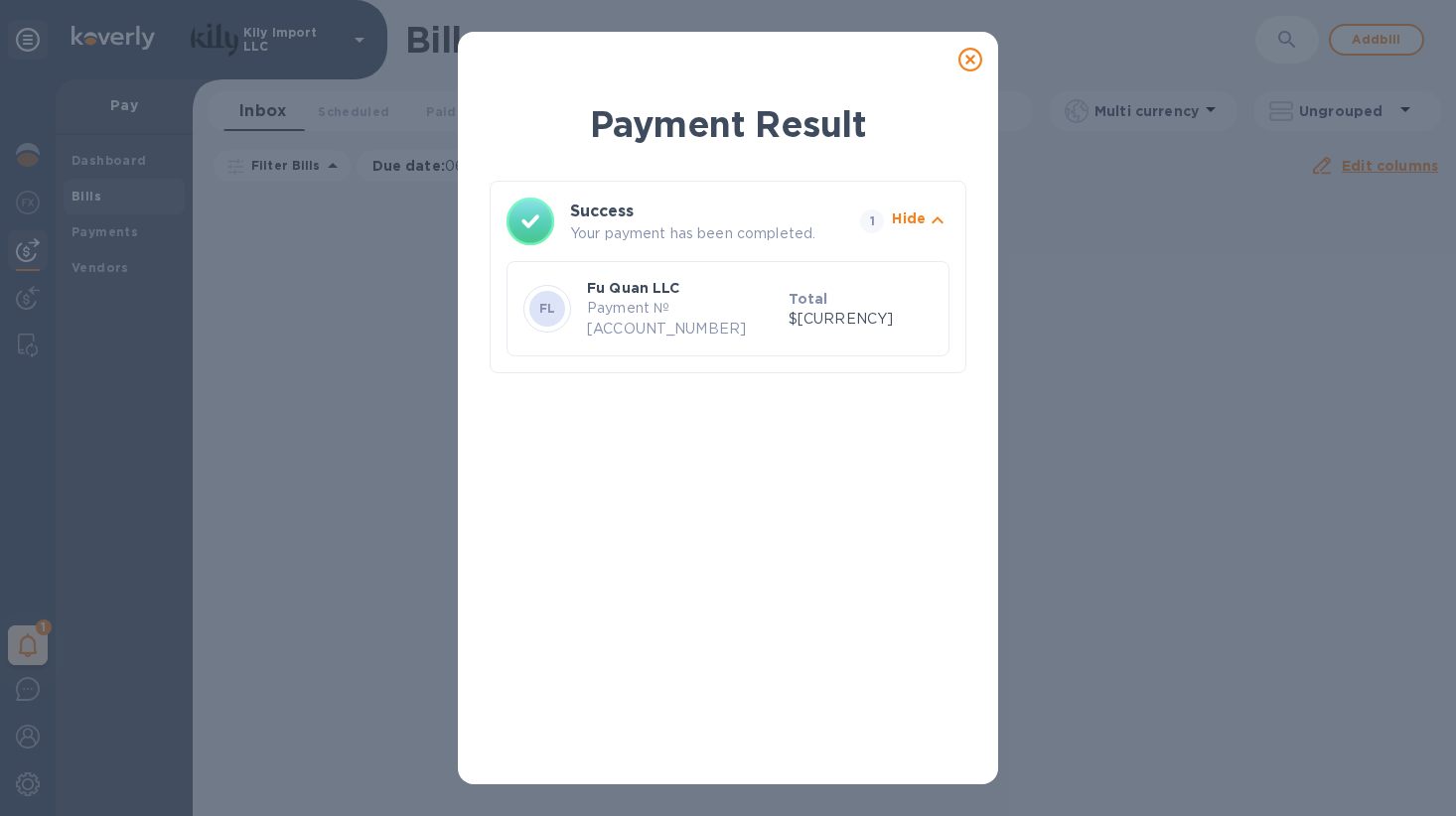 click 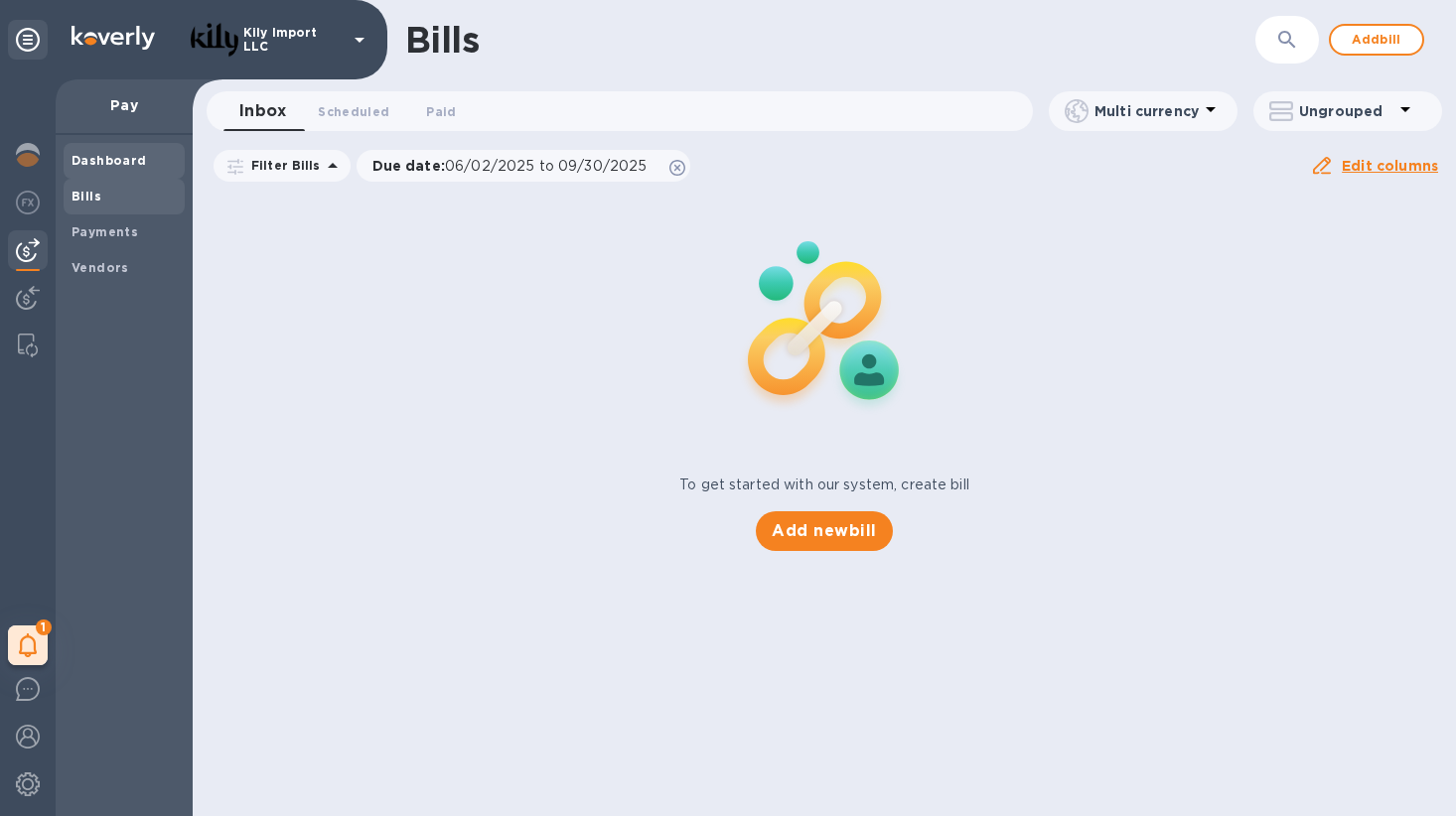 click on "Dashboard" at bounding box center (109, 160) 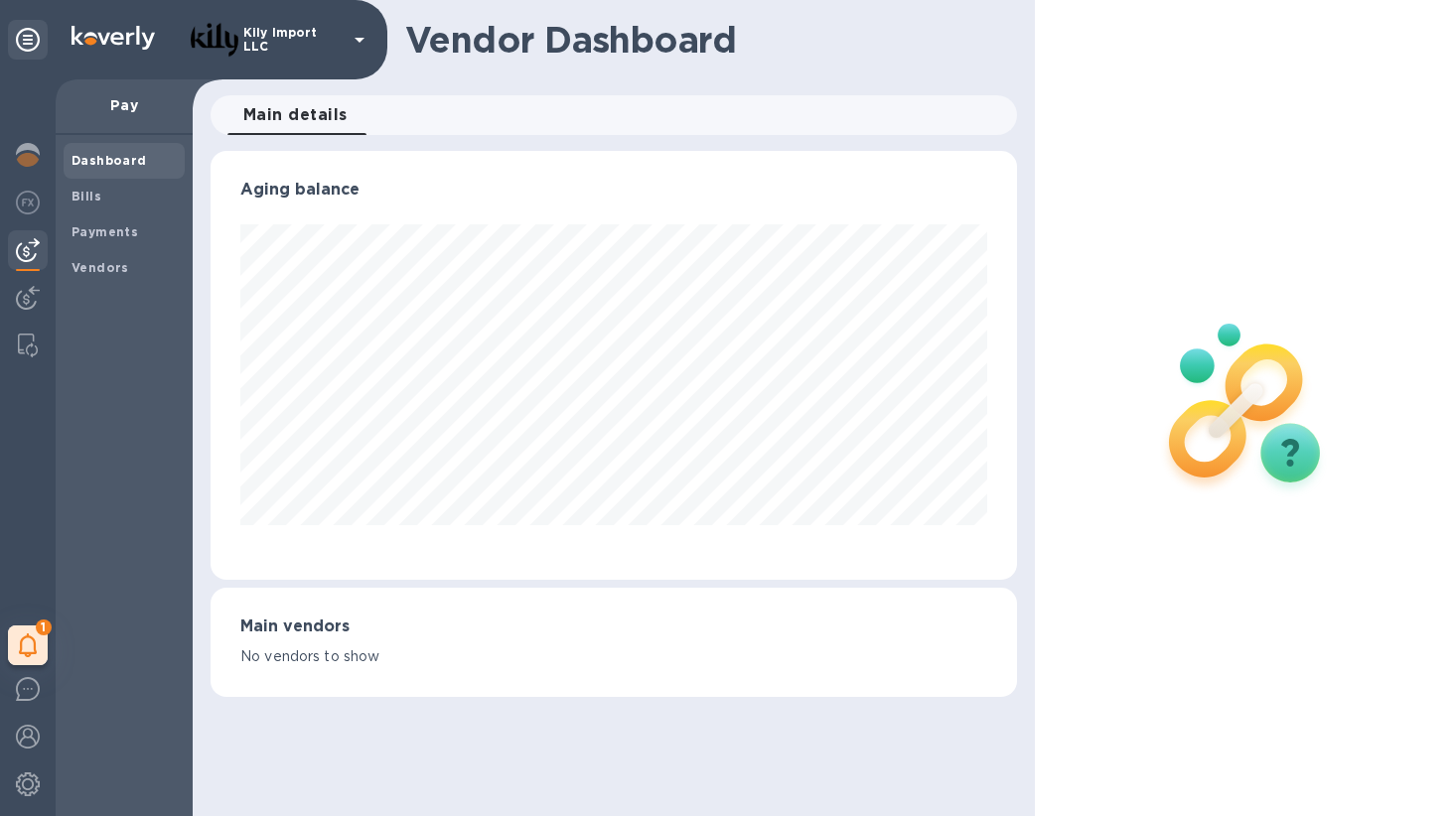 scroll, scrollTop: 0, scrollLeft: 0, axis: both 